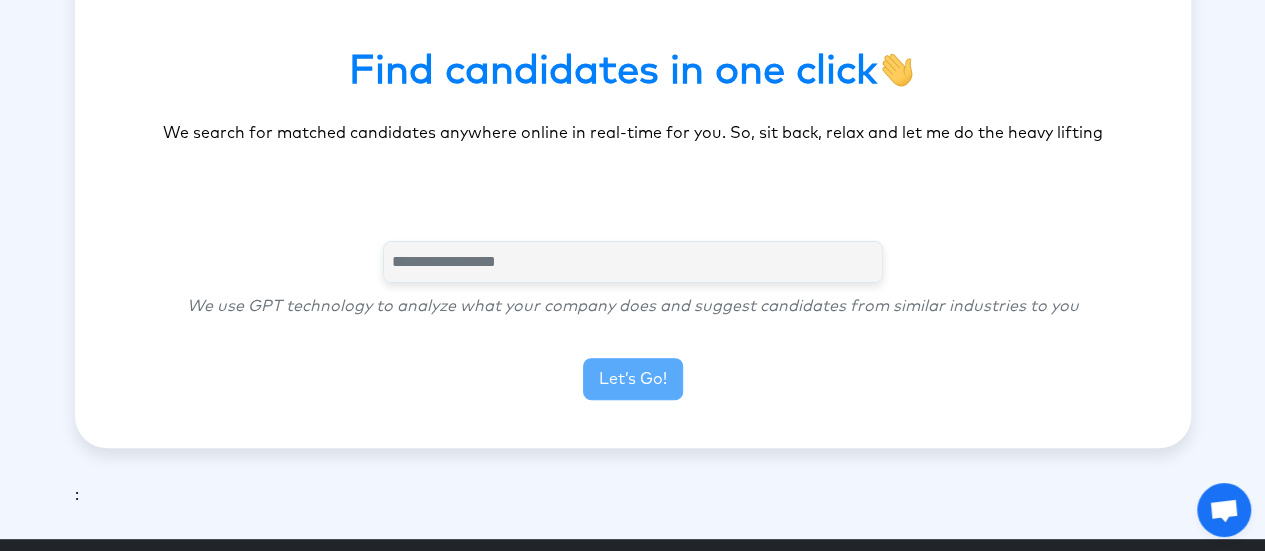 scroll, scrollTop: 184, scrollLeft: 0, axis: vertical 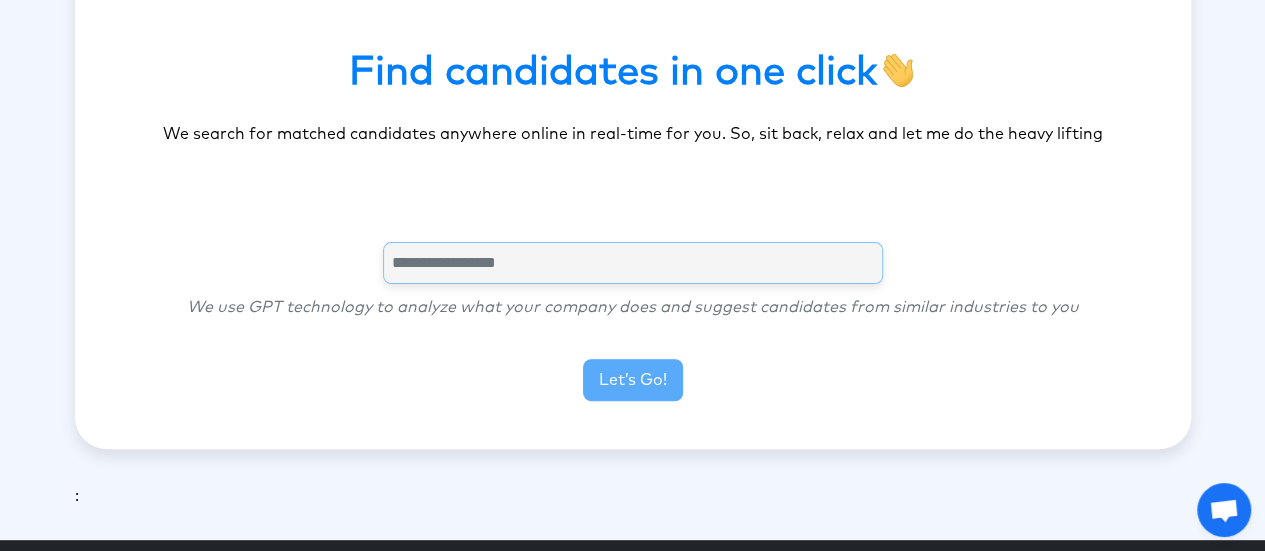click at bounding box center (633, 263) 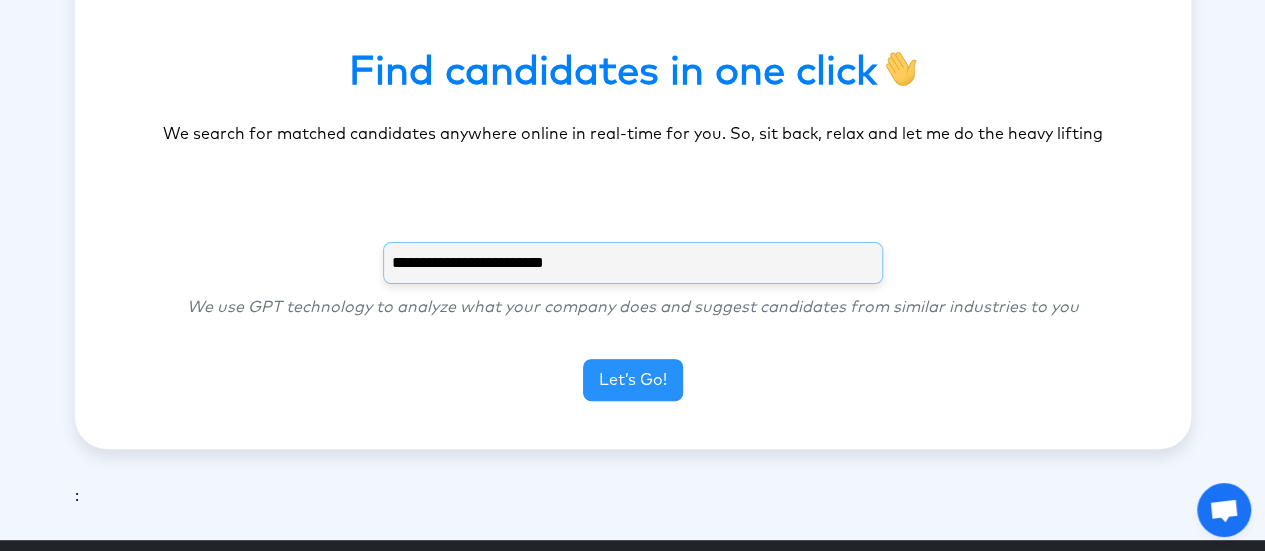 type on "**********" 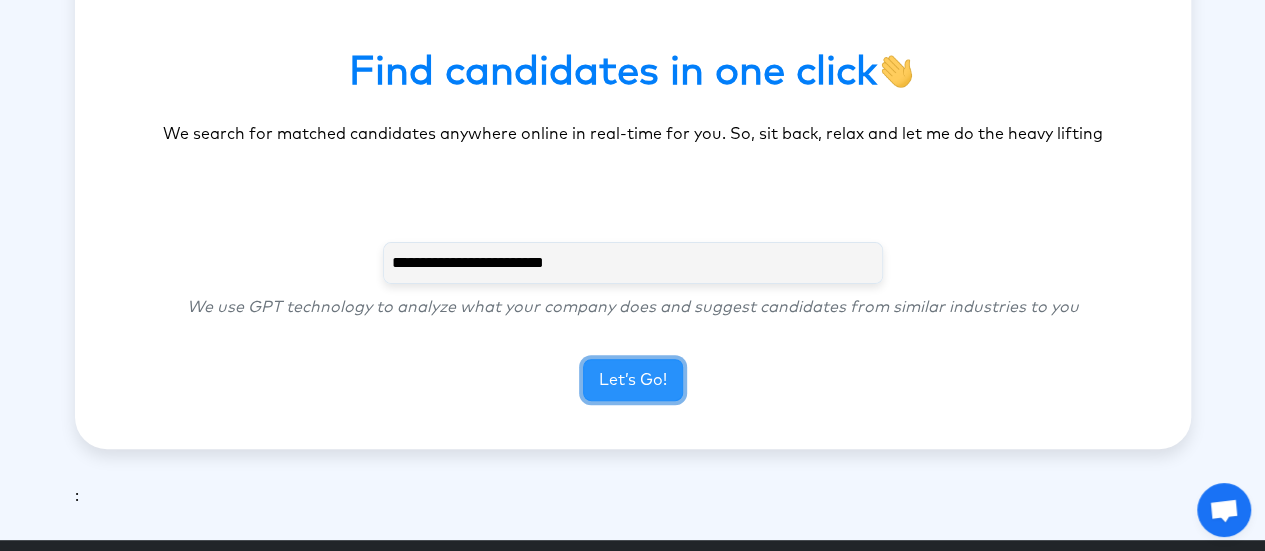 click on "Let’s Go!" at bounding box center [633, 380] 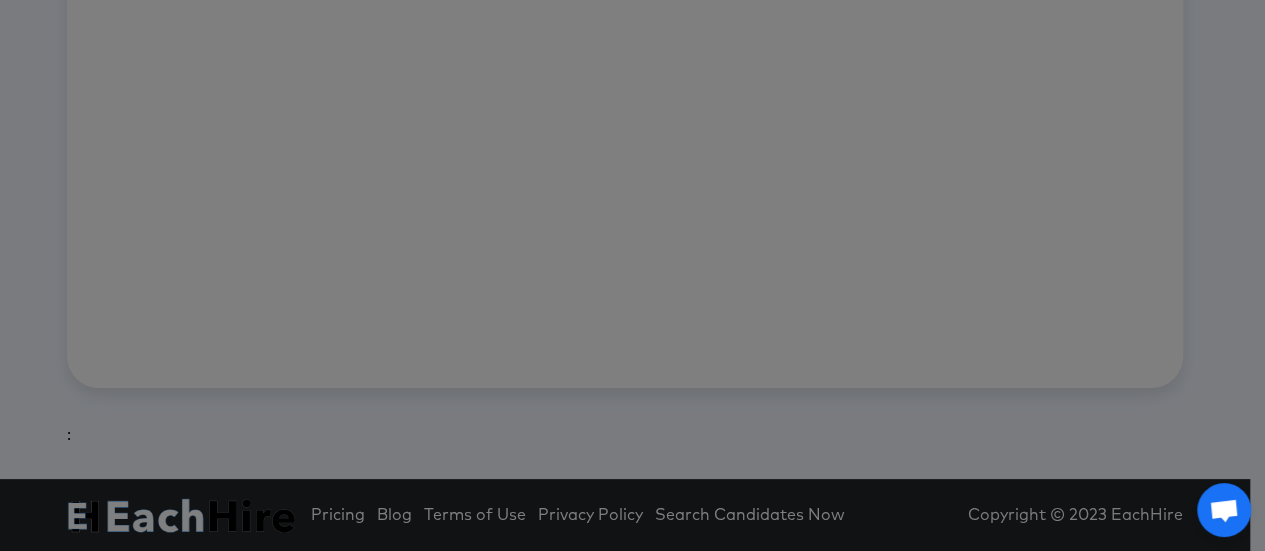 scroll, scrollTop: 100, scrollLeft: 0, axis: vertical 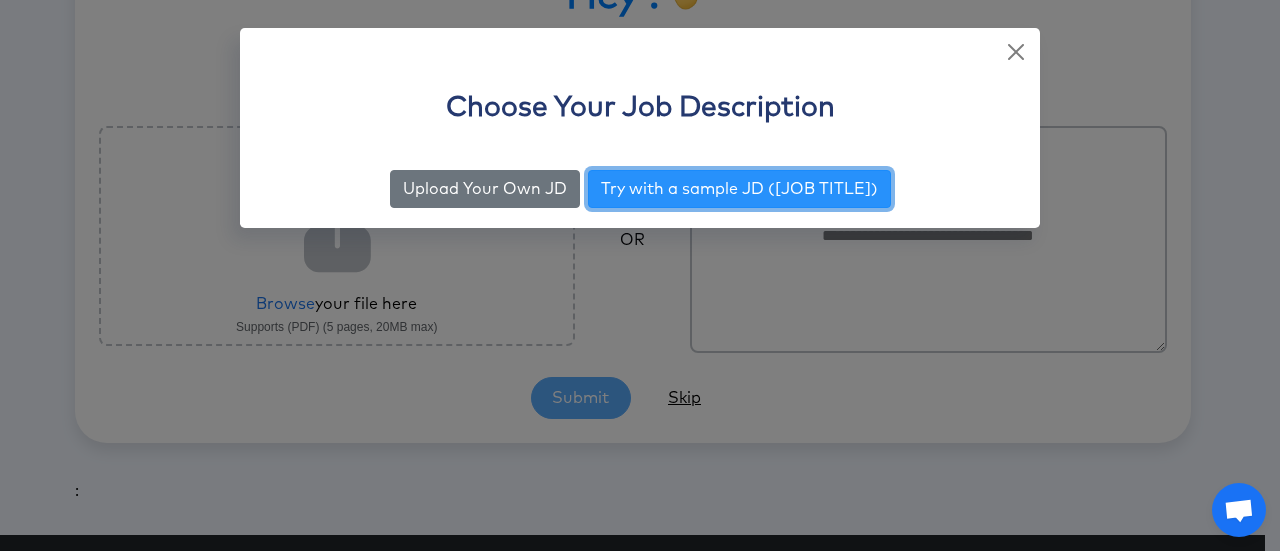 click on "Try with a sample JD (Sales Manager)" at bounding box center [739, 189] 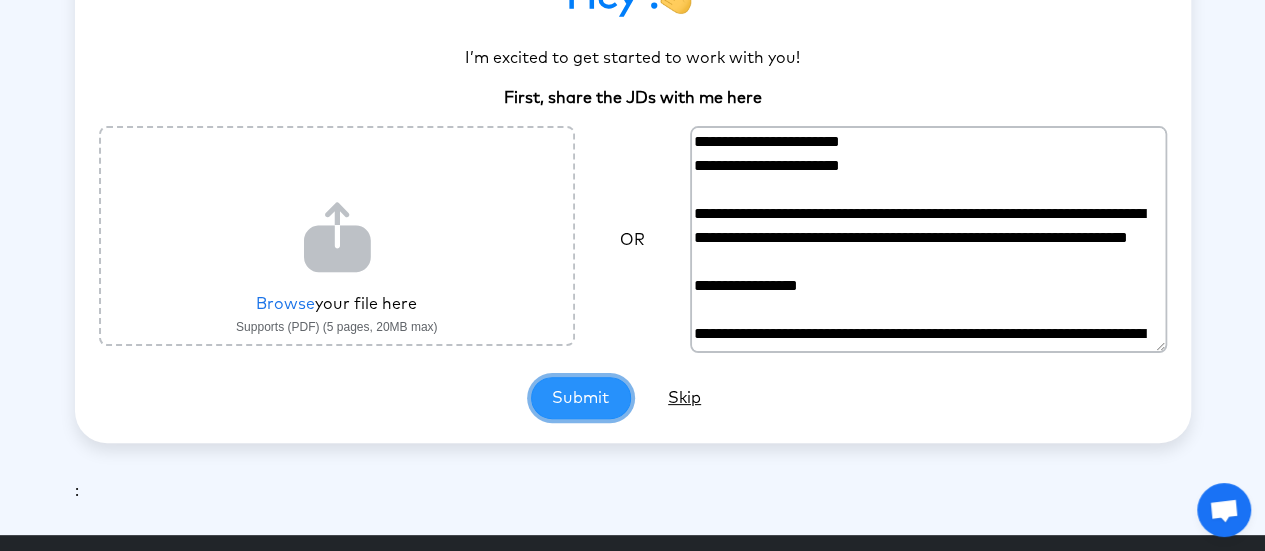 click on "Submit" at bounding box center (581, 398) 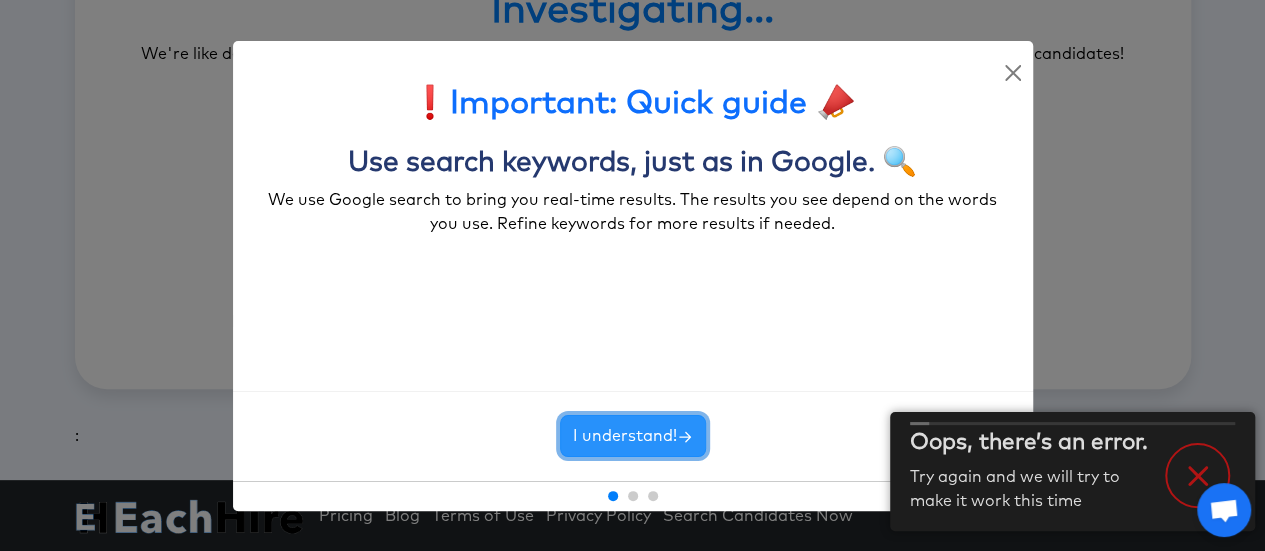 click on "I understand!" at bounding box center (633, 436) 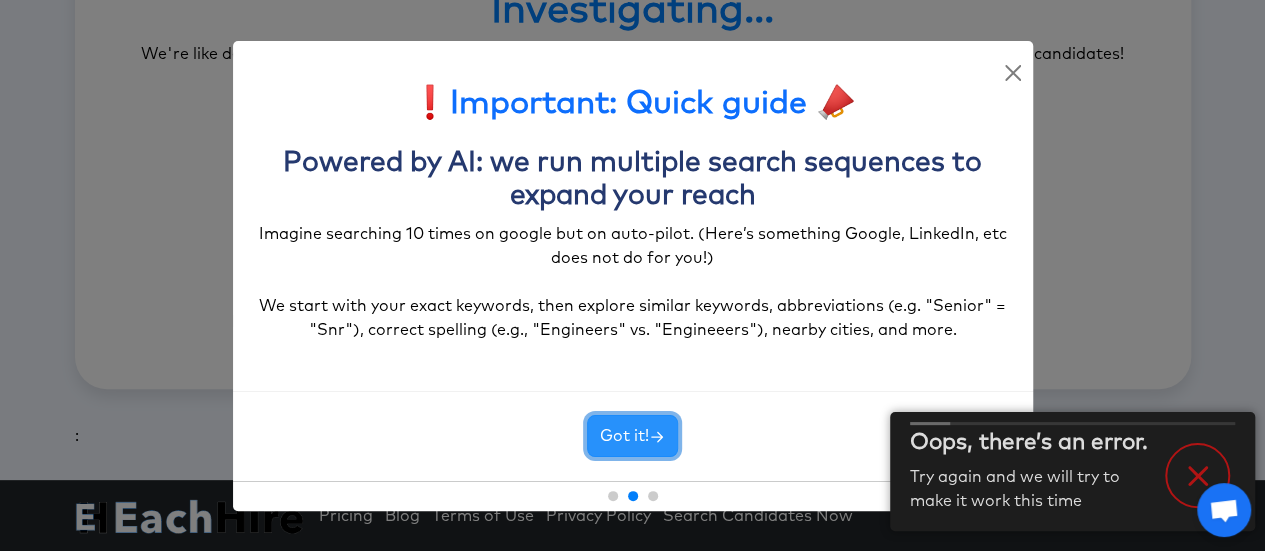 click on "Got it!" at bounding box center (632, 436) 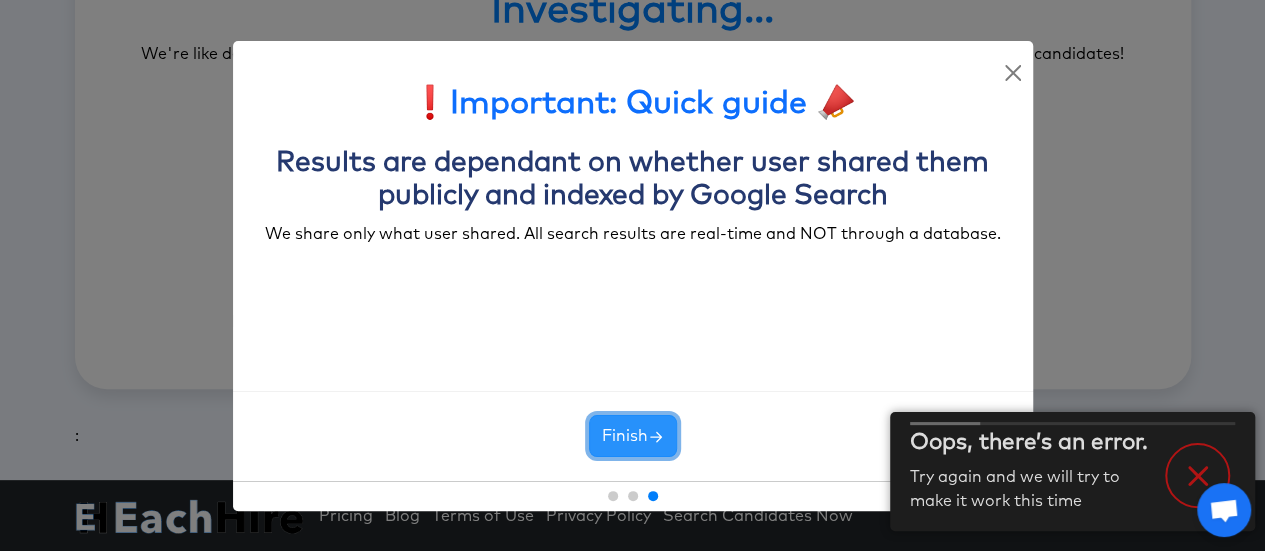 click on "Finish" at bounding box center (633, 436) 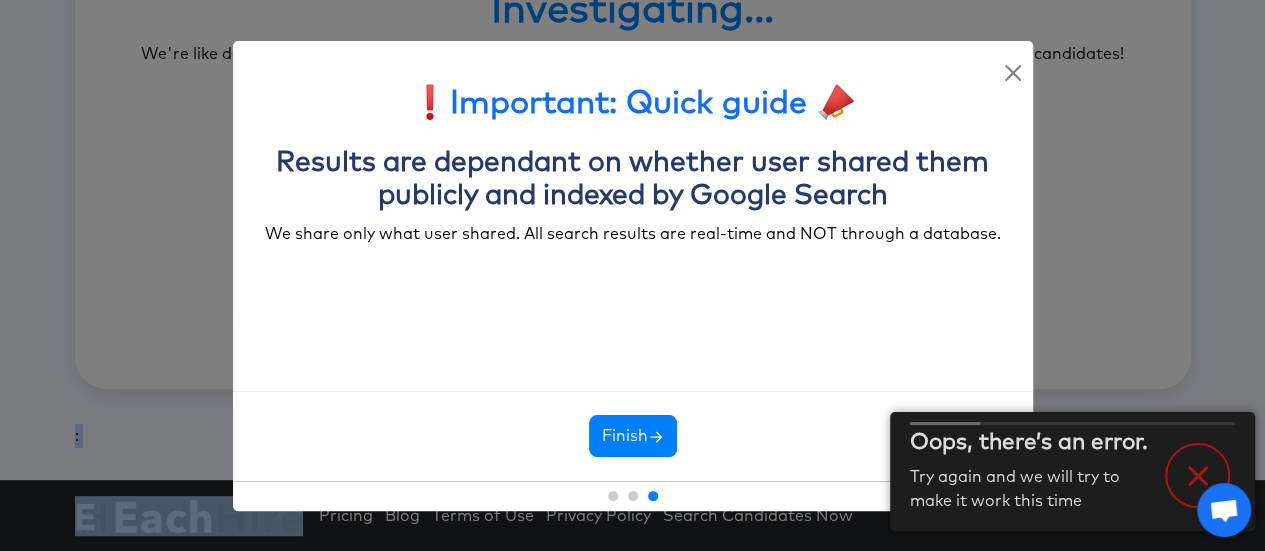 click on "❗Important: Quick guide 📣       Results are dependant on whether user shared them publicly and indexed by Google Search   We share only what user shared. All search results are real-time and NOT through a database.   Finish     :" at bounding box center [633, 436] 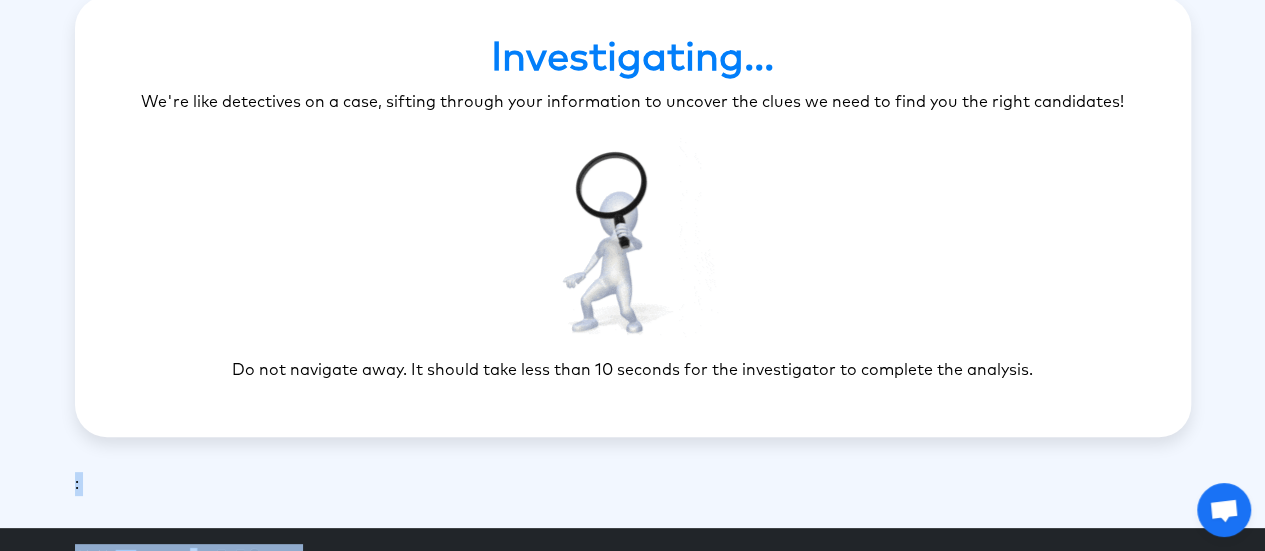 scroll, scrollTop: 0, scrollLeft: 0, axis: both 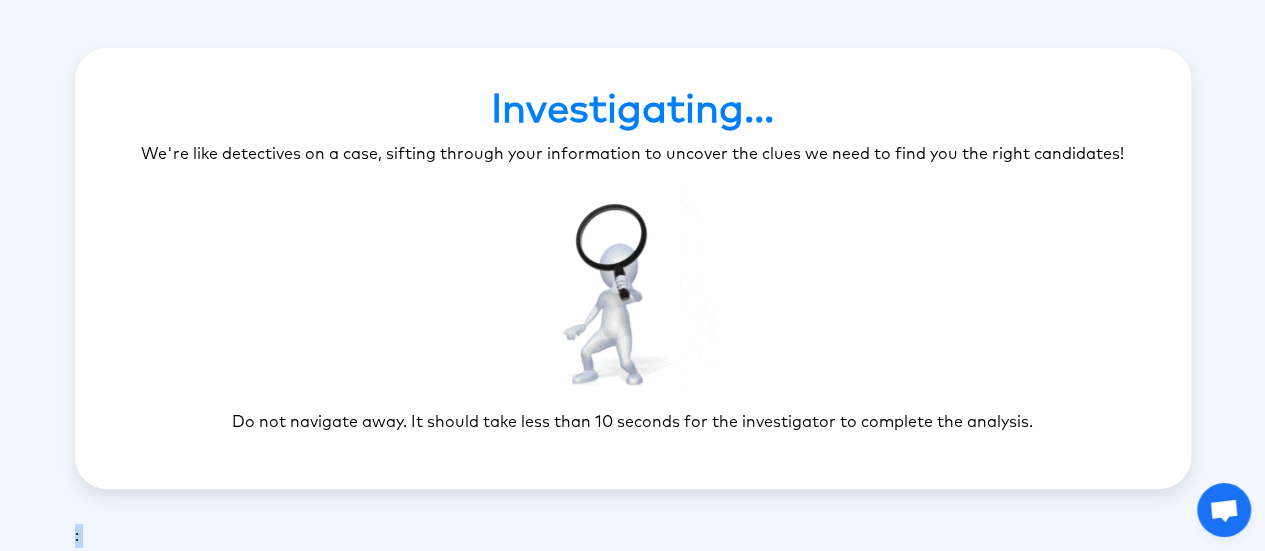 click at bounding box center (1224, 512) 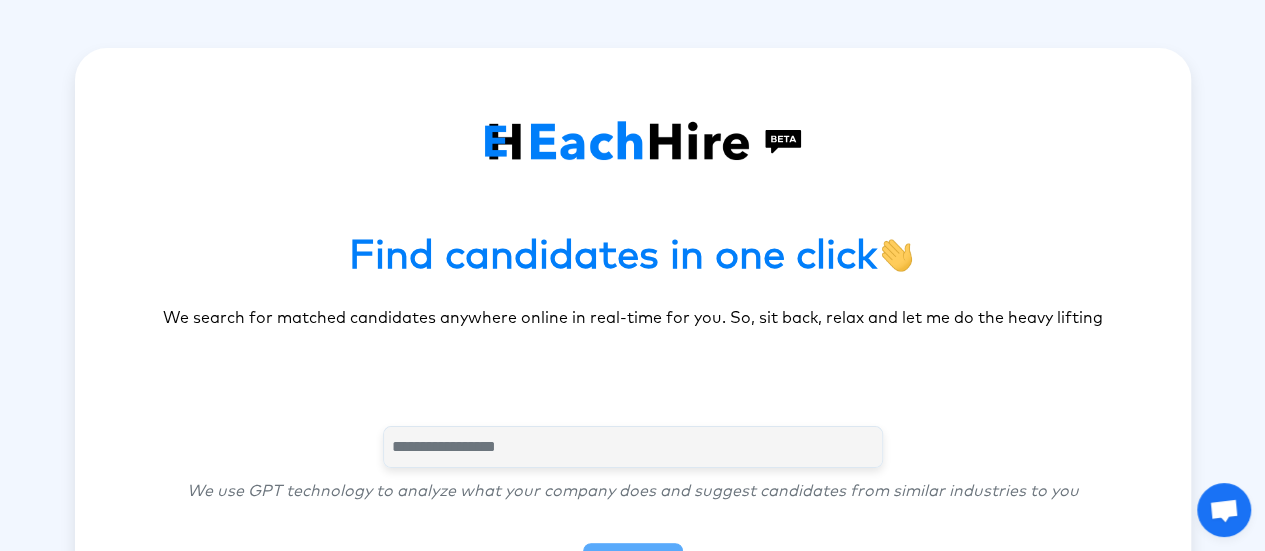 scroll, scrollTop: 136, scrollLeft: 0, axis: vertical 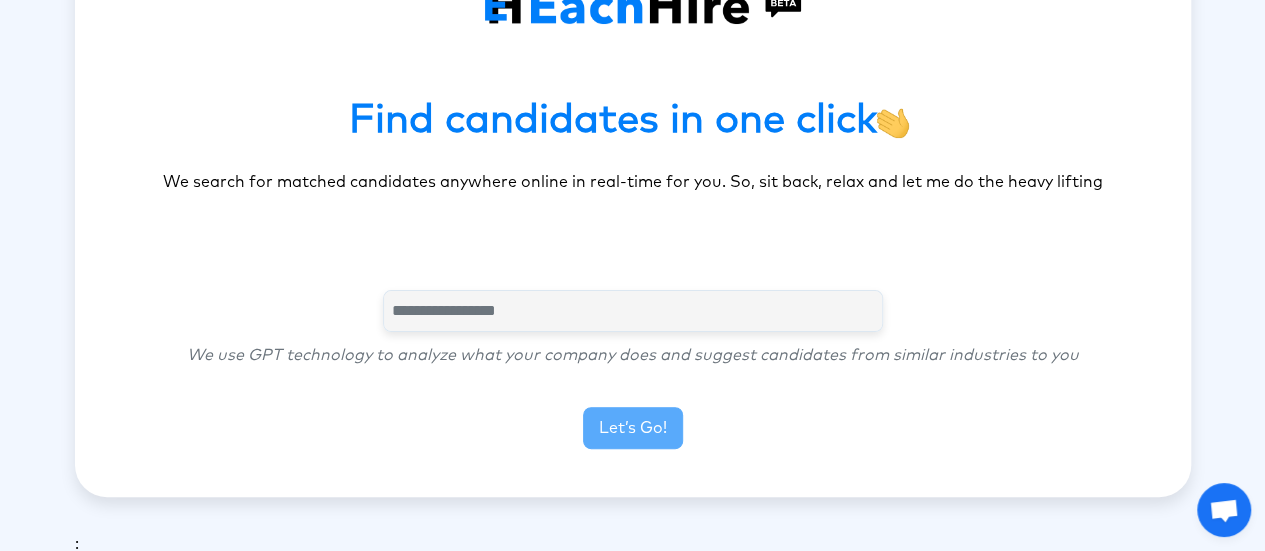 click on "Find
candidates in one click We search for matched candidates anywhere online in
real-time for you. So, sit back, relax and let me do the heavy lifting     We use GPT technology to analyze what your company does
and suggest candidates from similar industries to you   Let’s Go!" at bounding box center (633, 204) 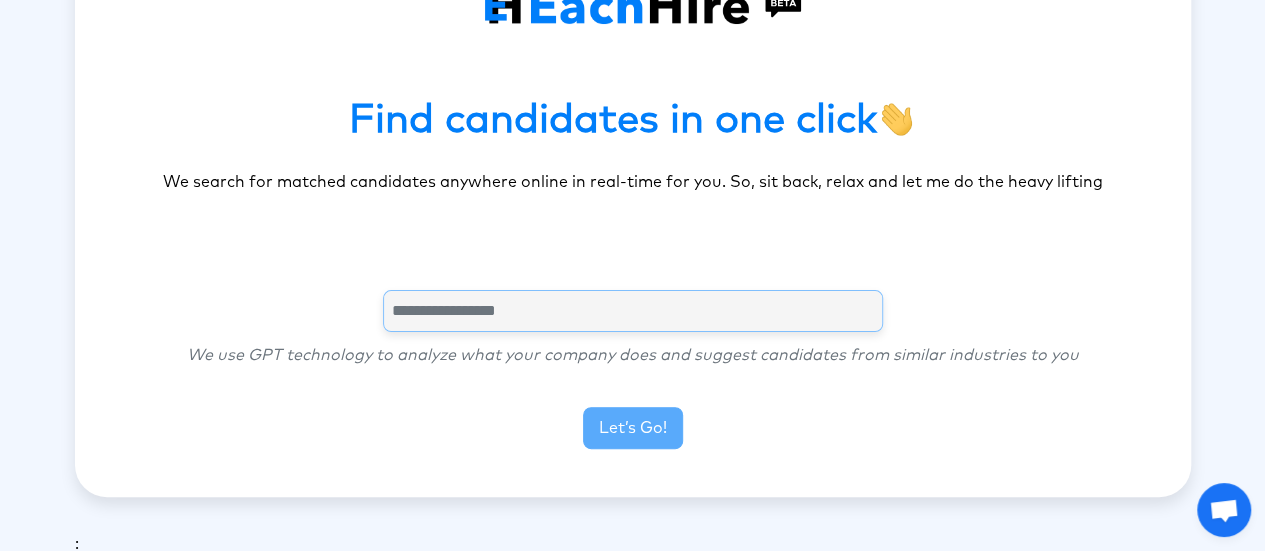 click at bounding box center (633, 311) 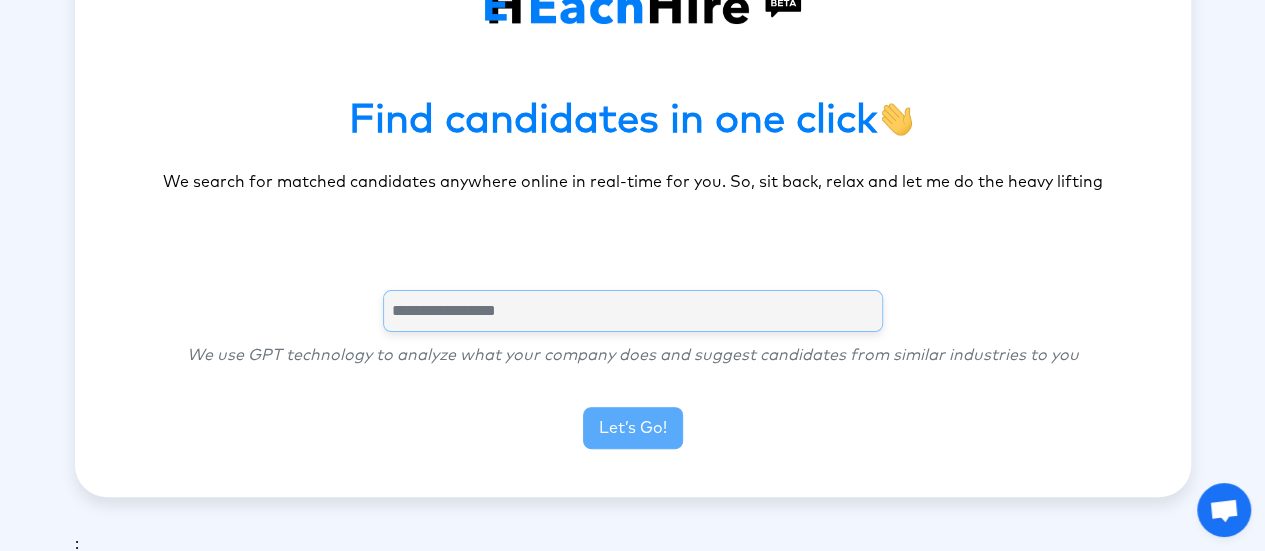 type on "**********" 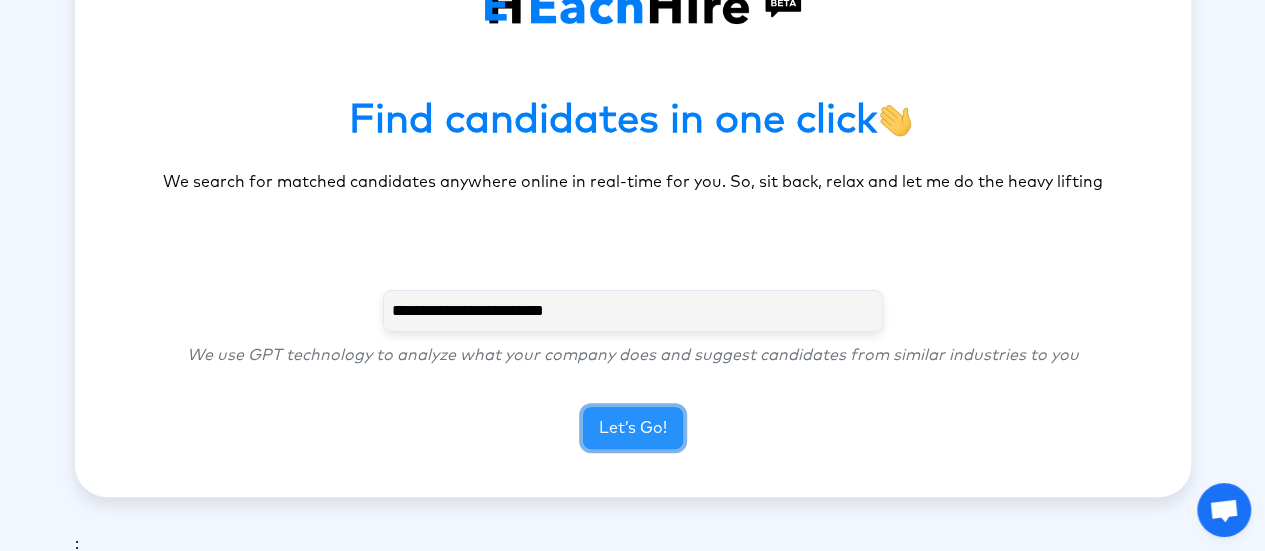 click on "Let’s Go!" at bounding box center [633, 428] 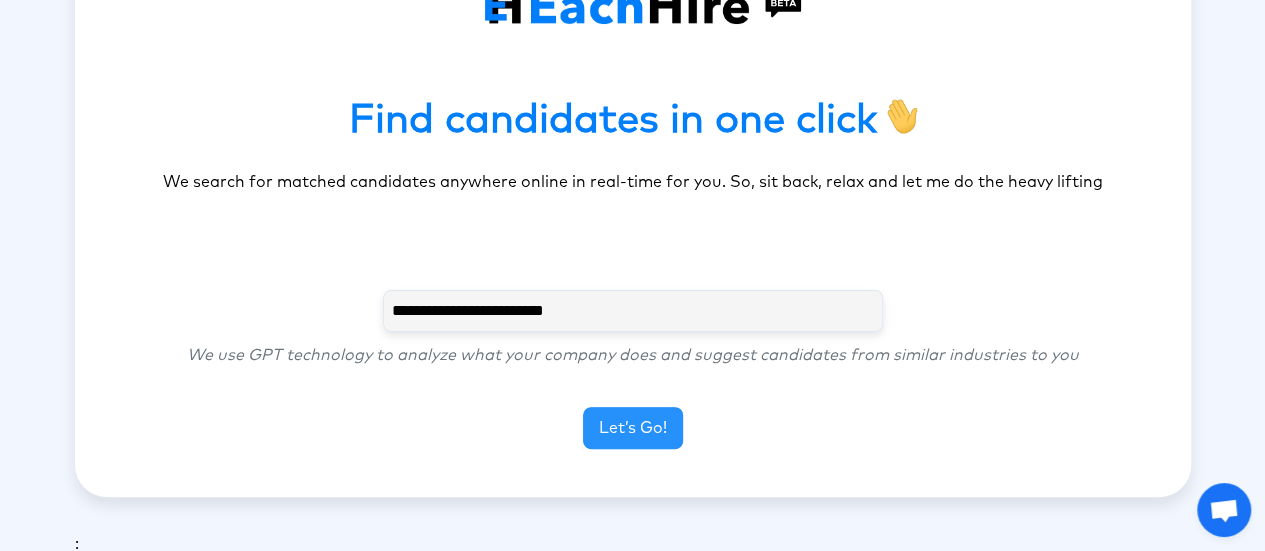 scroll, scrollTop: 100, scrollLeft: 0, axis: vertical 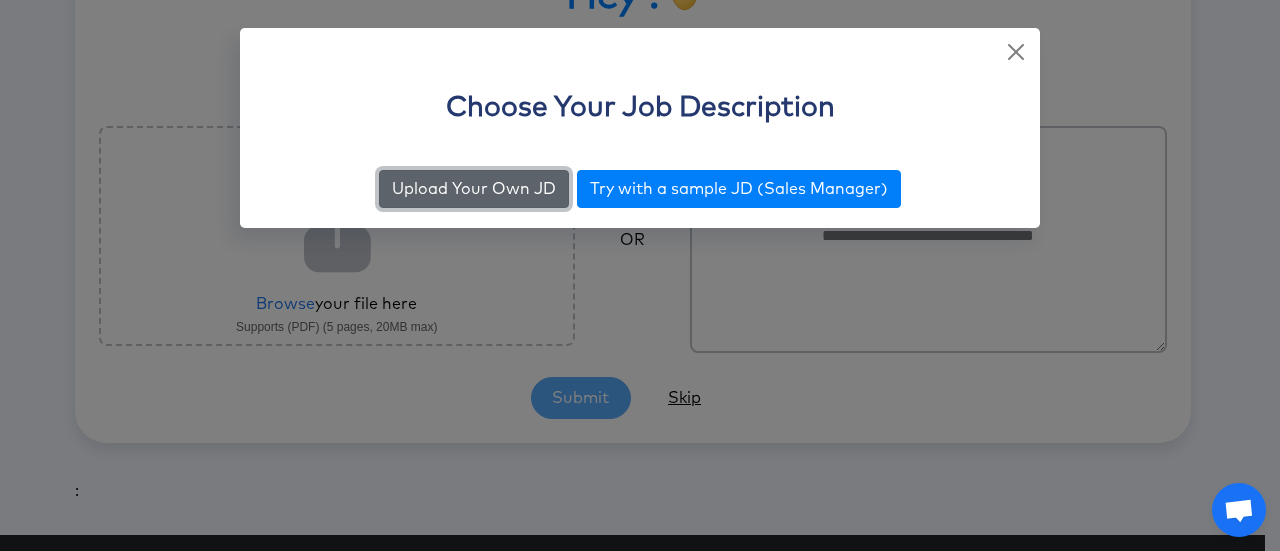 click on "Upload Your Own JD" at bounding box center [474, 189] 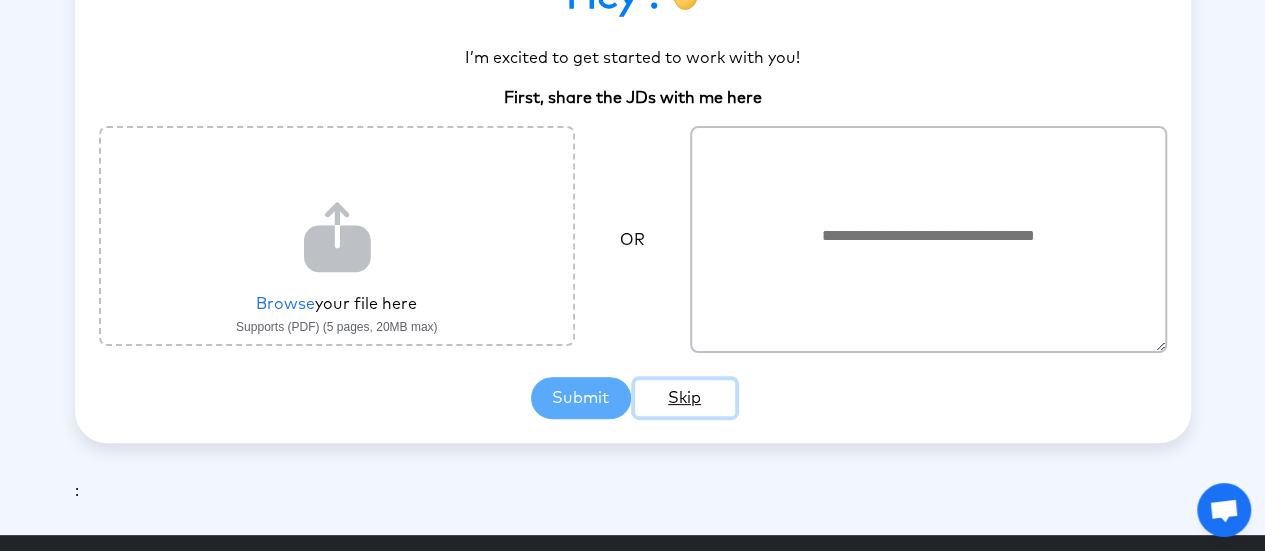 click on "Skip" at bounding box center [685, 398] 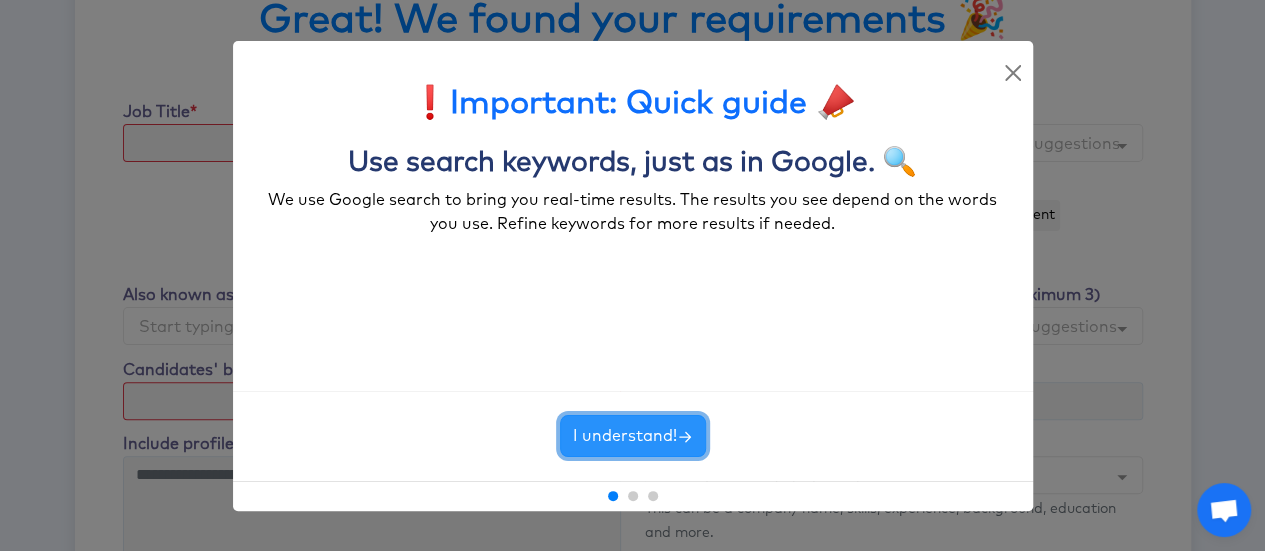 click on "I understand!" at bounding box center [633, 436] 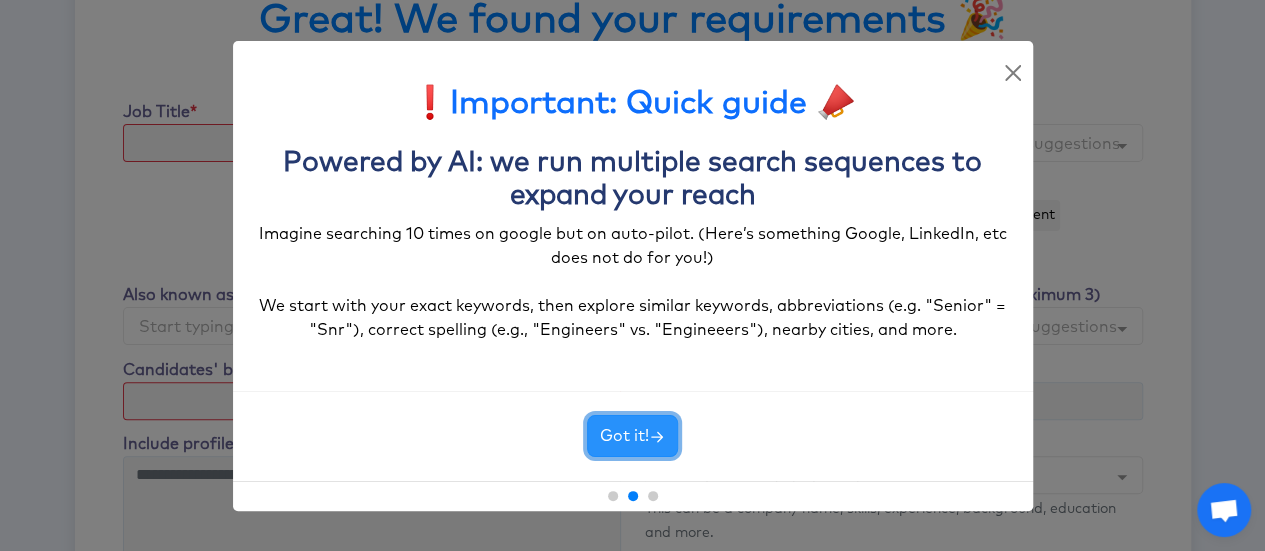 click on "Got it!" at bounding box center (632, 436) 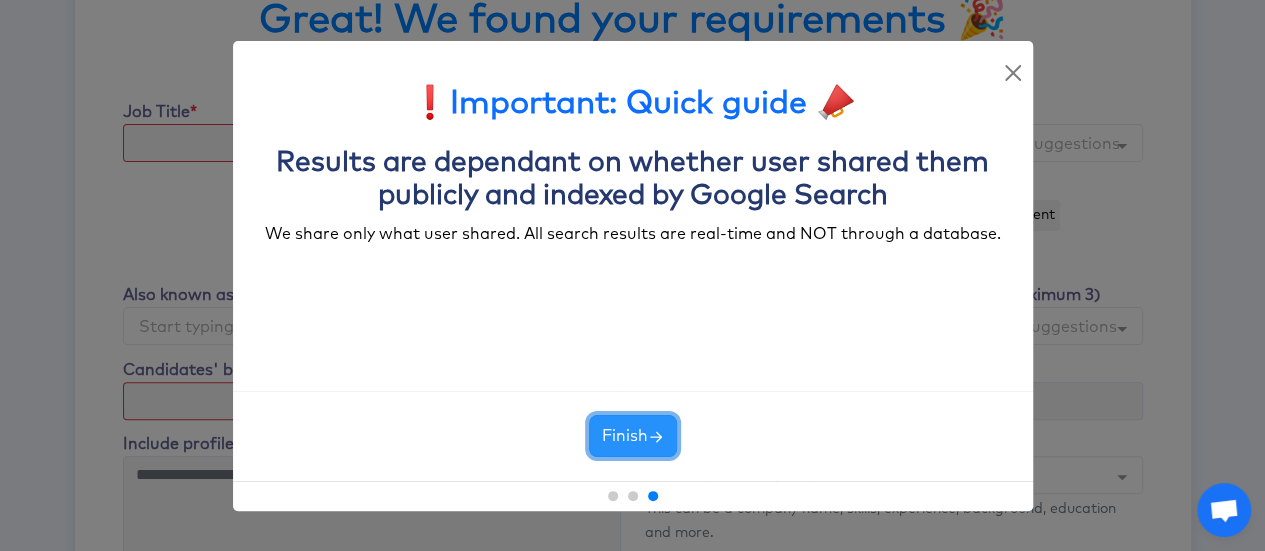 click on "Finish" at bounding box center (633, 436) 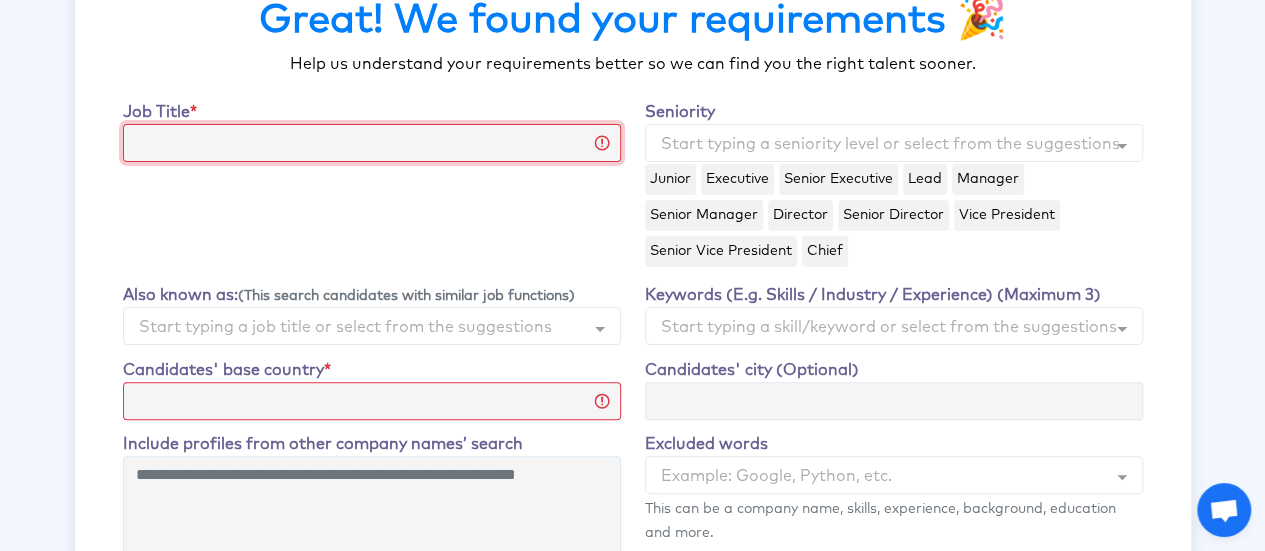 click on "Job Title" at bounding box center [372, 143] 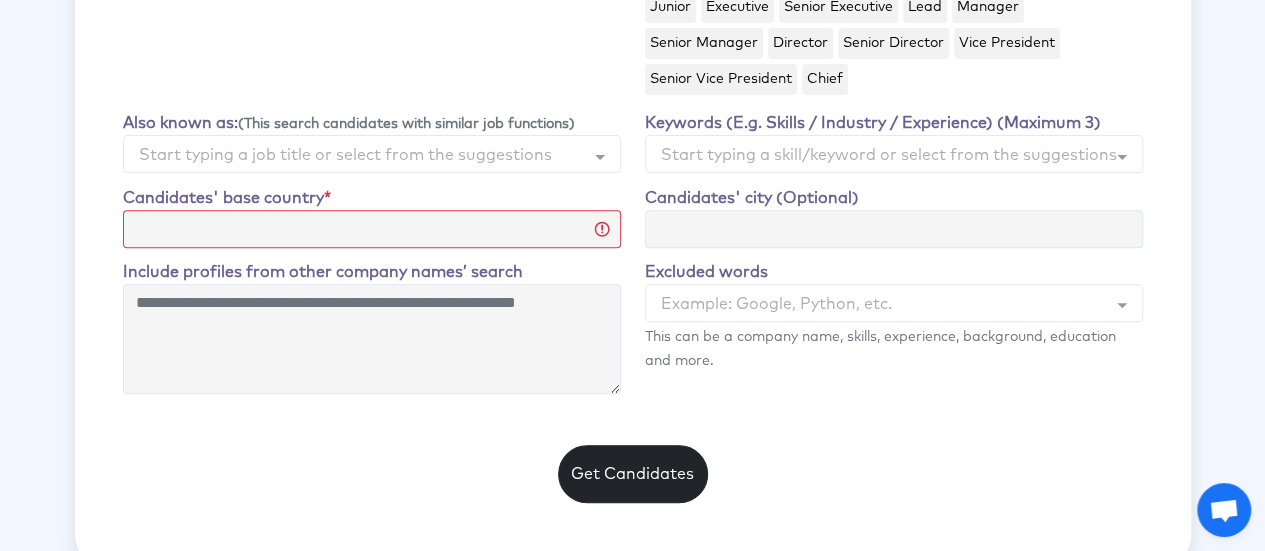 scroll, scrollTop: 274, scrollLeft: 0, axis: vertical 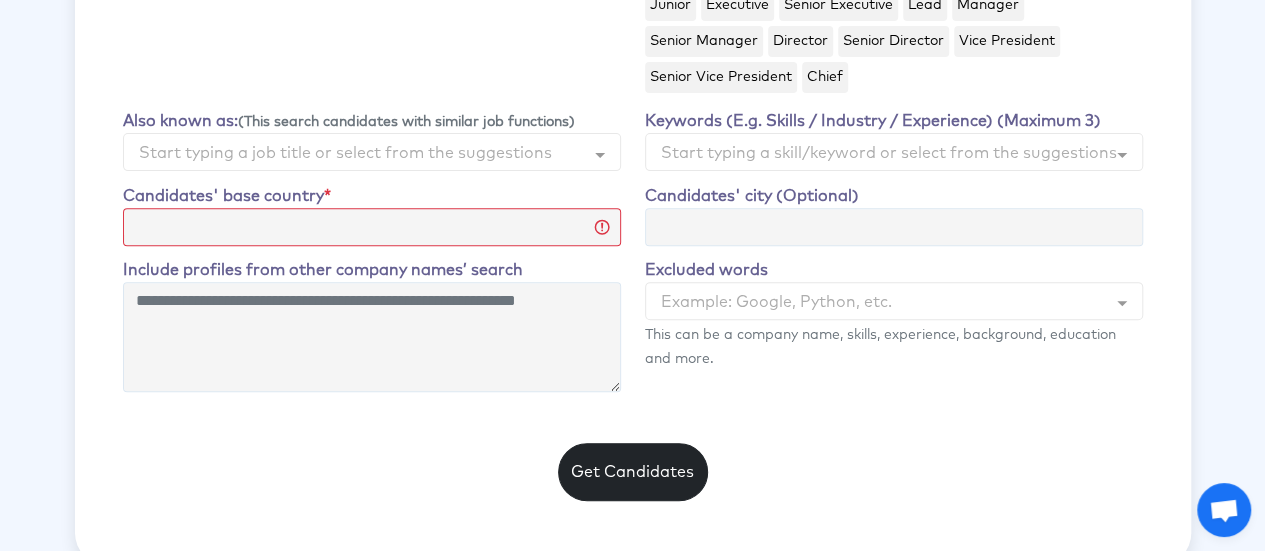 type on "*******" 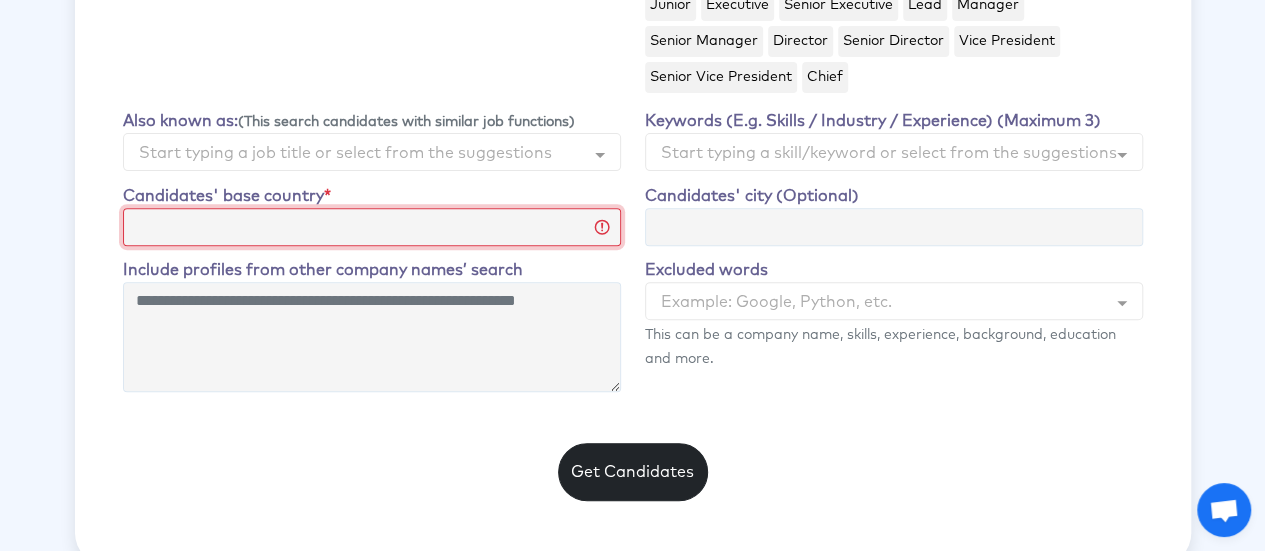 click on "[MASKED_DATA]" at bounding box center (372, 227) 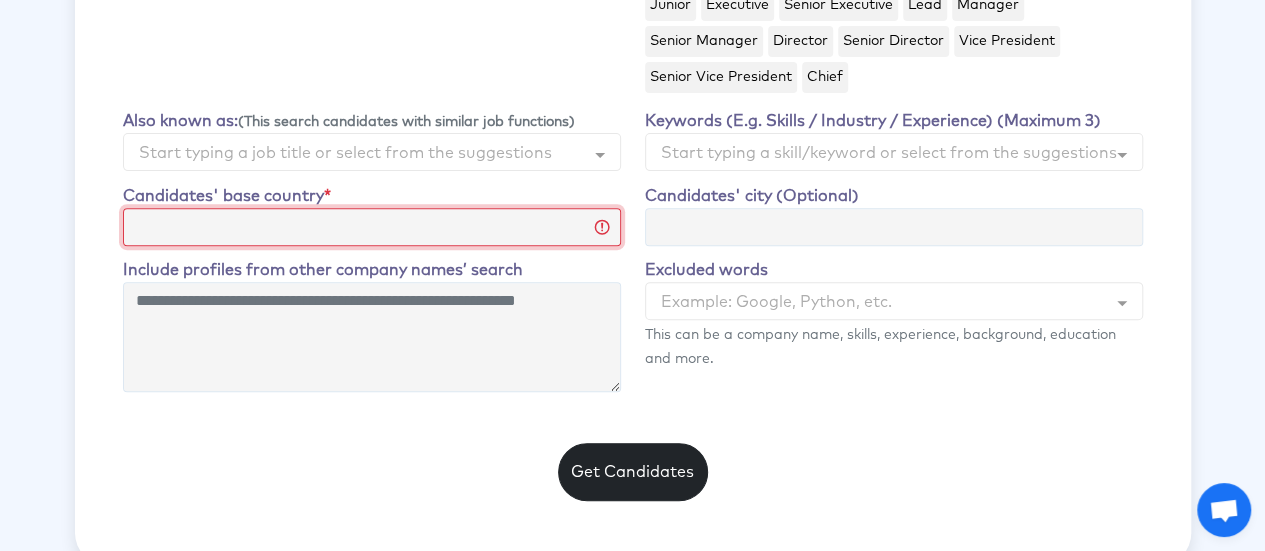 select on "**********" 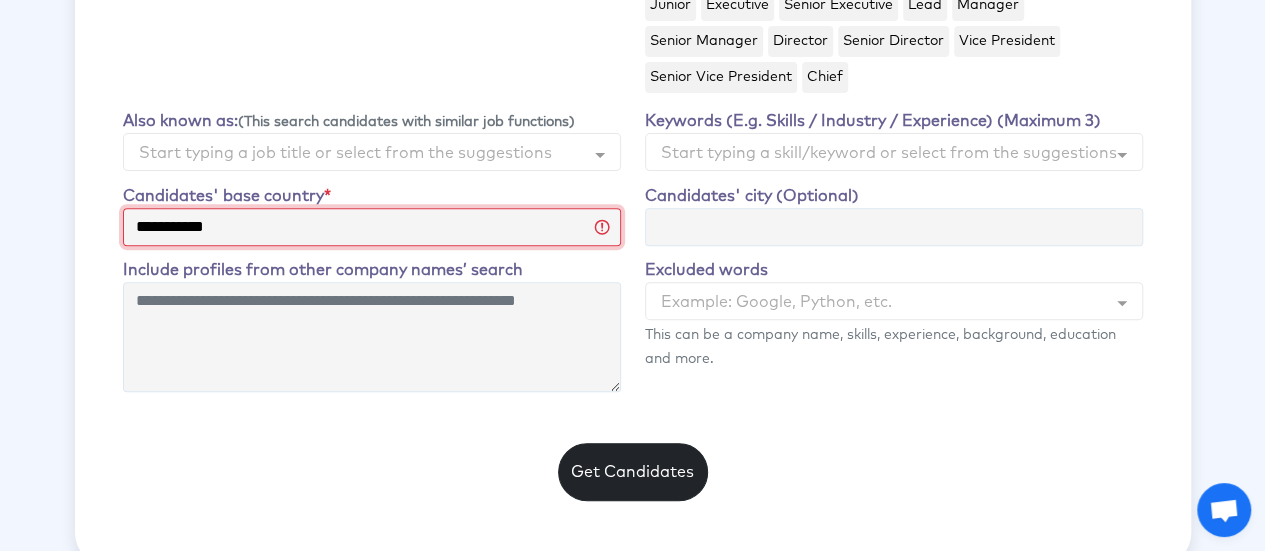 click on "[MASKED_DATA]" at bounding box center (372, 227) 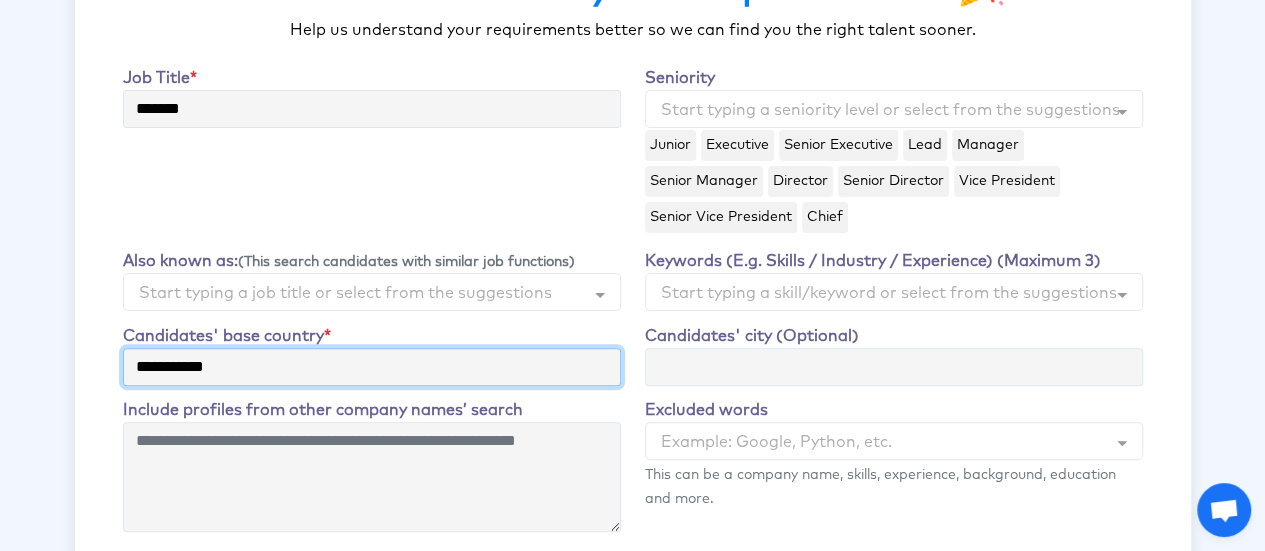 scroll, scrollTop: 132, scrollLeft: 0, axis: vertical 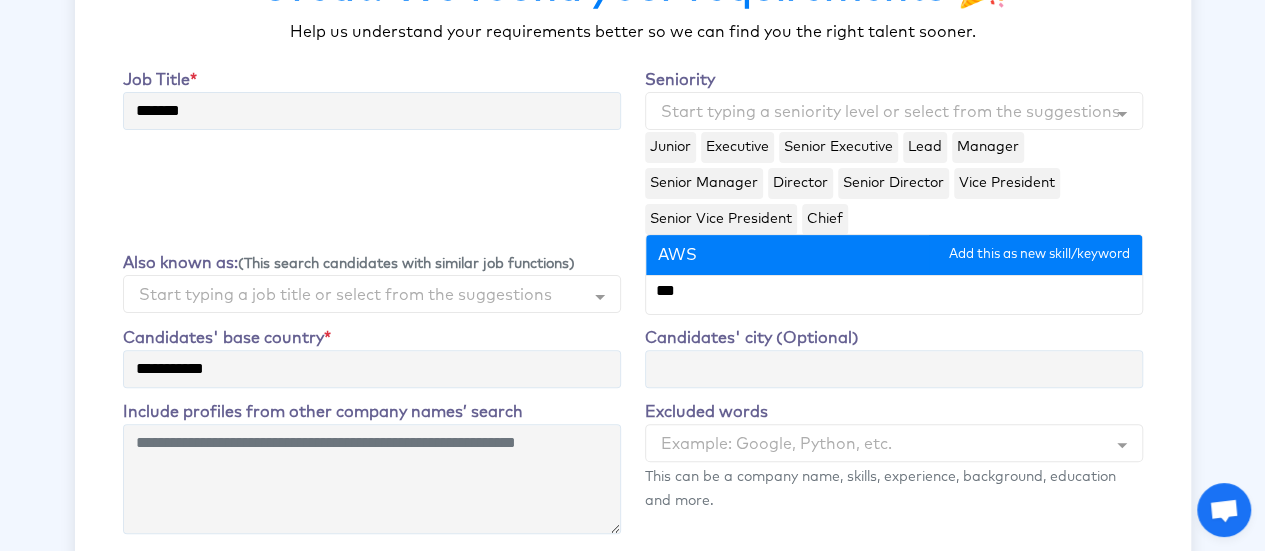 click on "AWS" at bounding box center [894, 255] 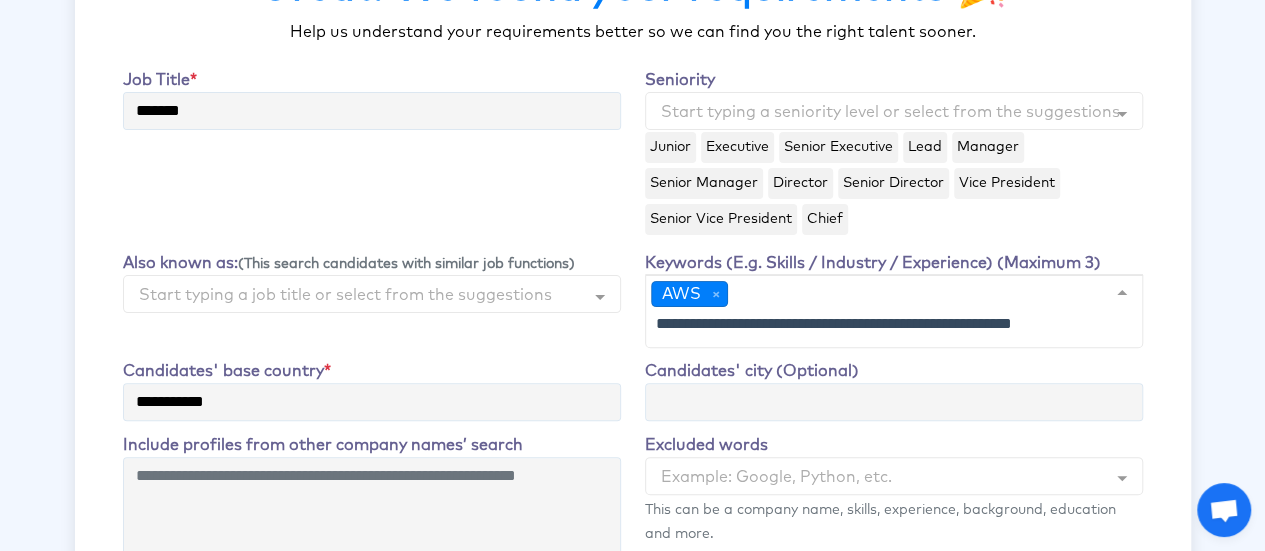 click on "AWS" at bounding box center [894, 311] 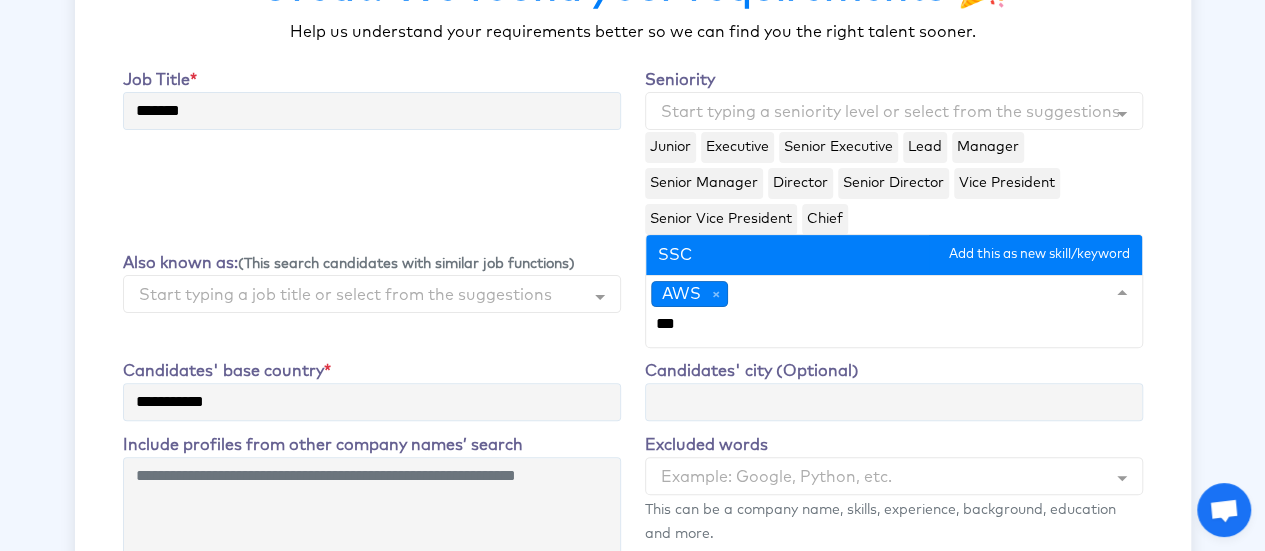click on "SSC" at bounding box center [894, 255] 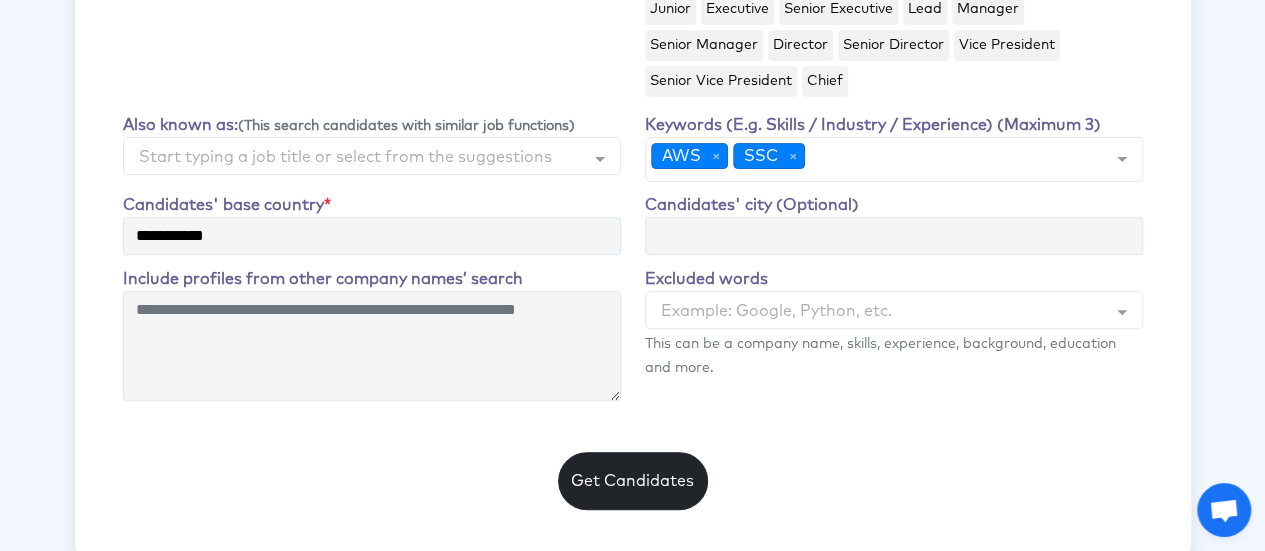 scroll, scrollTop: 276, scrollLeft: 0, axis: vertical 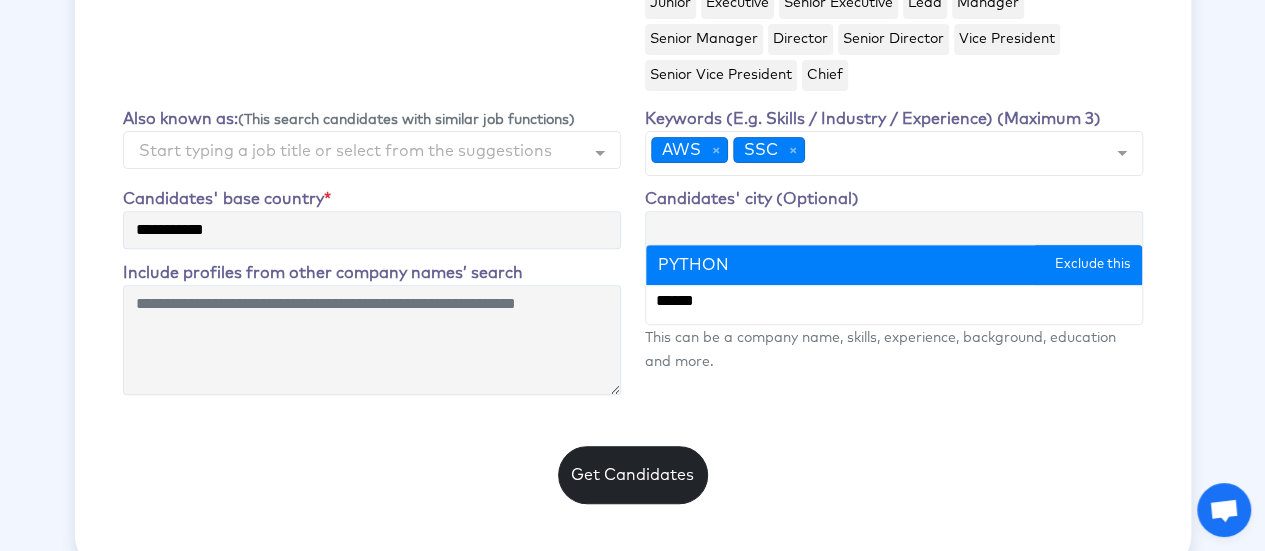 click on "PYTHON" at bounding box center (894, 265) 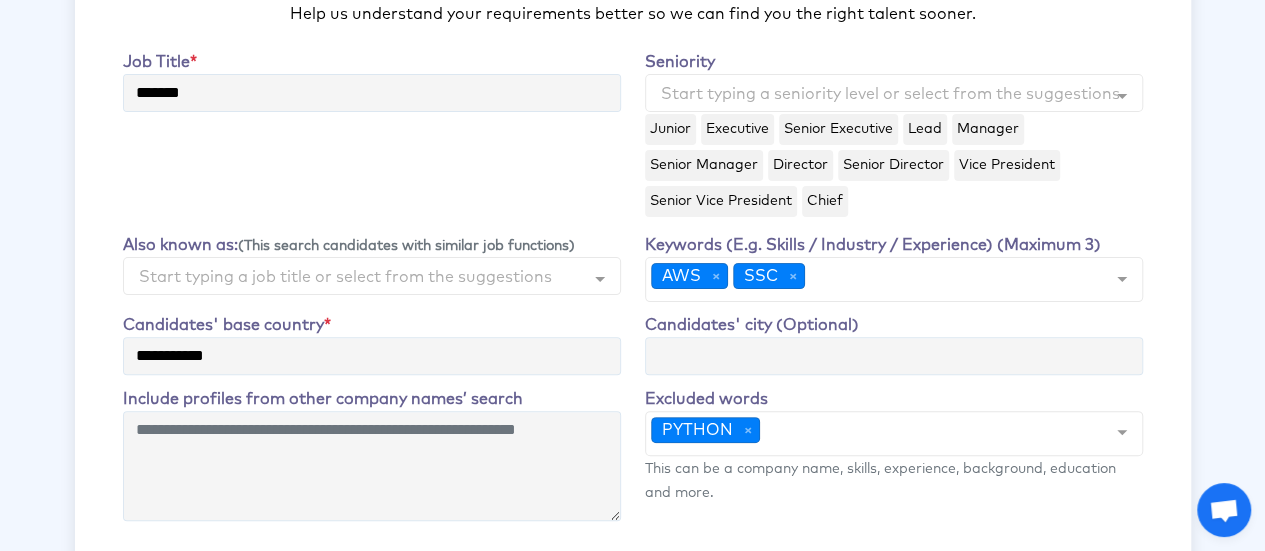 scroll, scrollTop: 148, scrollLeft: 0, axis: vertical 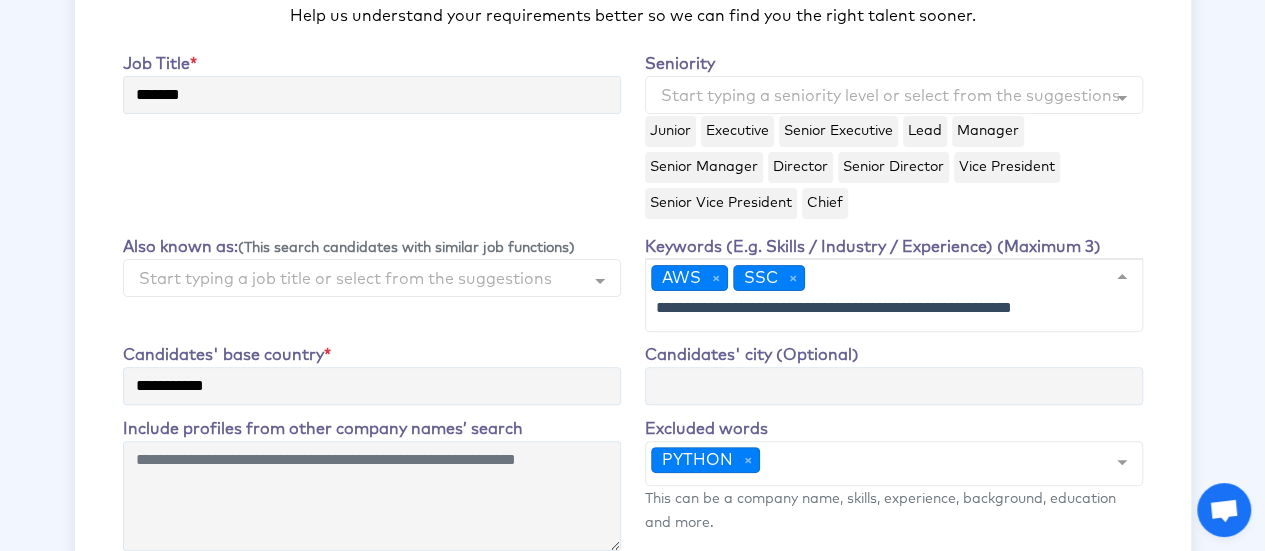 click on "AWS   SSC" at bounding box center [894, 295] 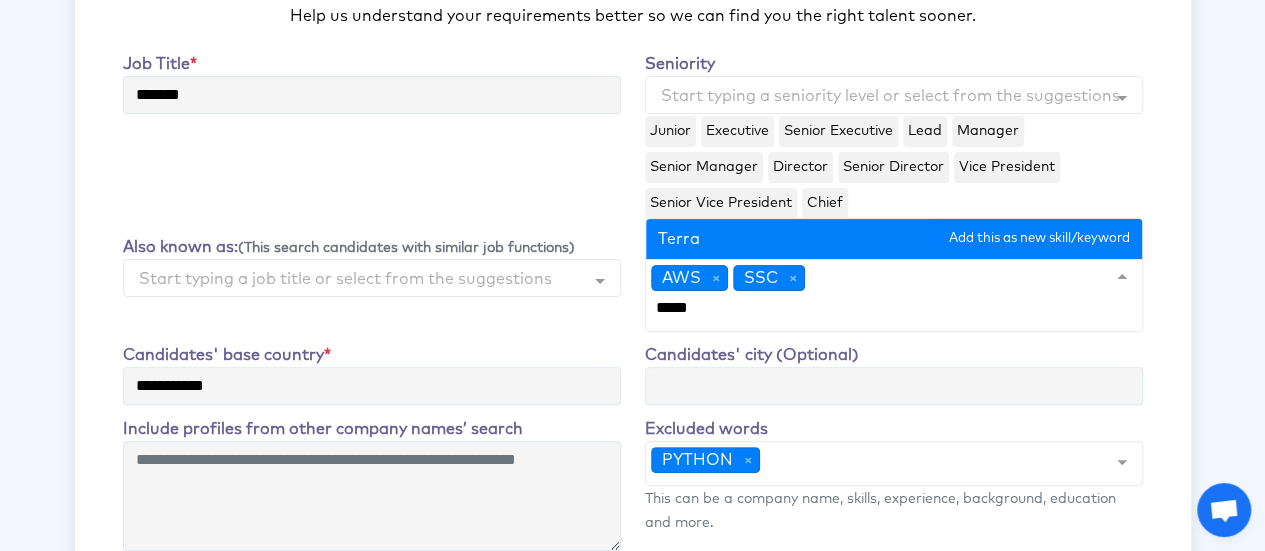 type on "******" 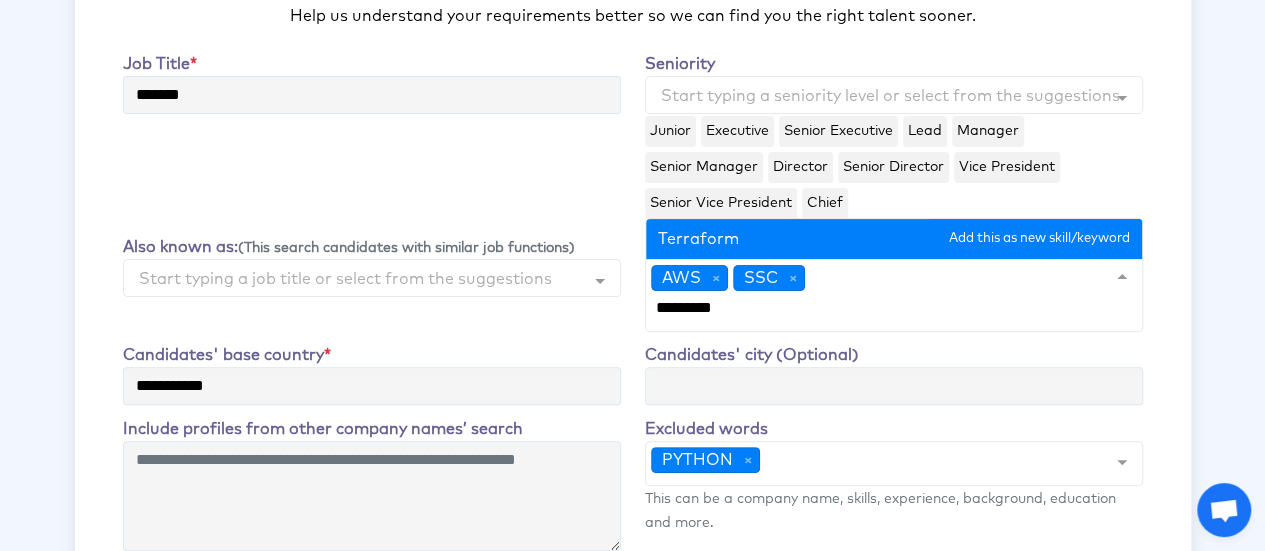 click on "Terraform" at bounding box center (698, 239) 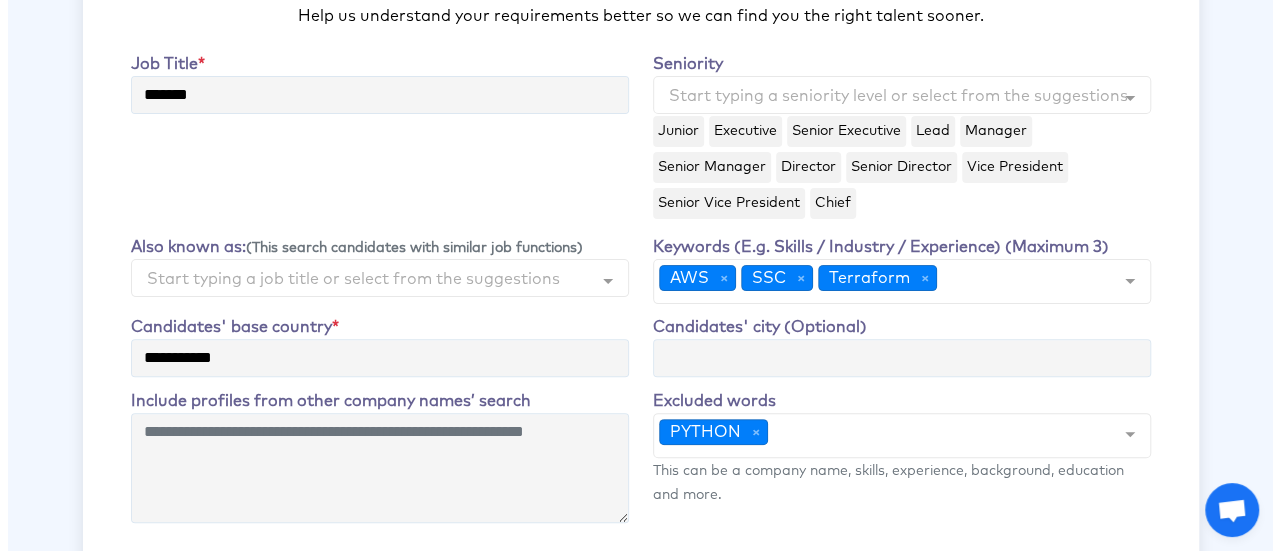 scroll, scrollTop: 324, scrollLeft: 0, axis: vertical 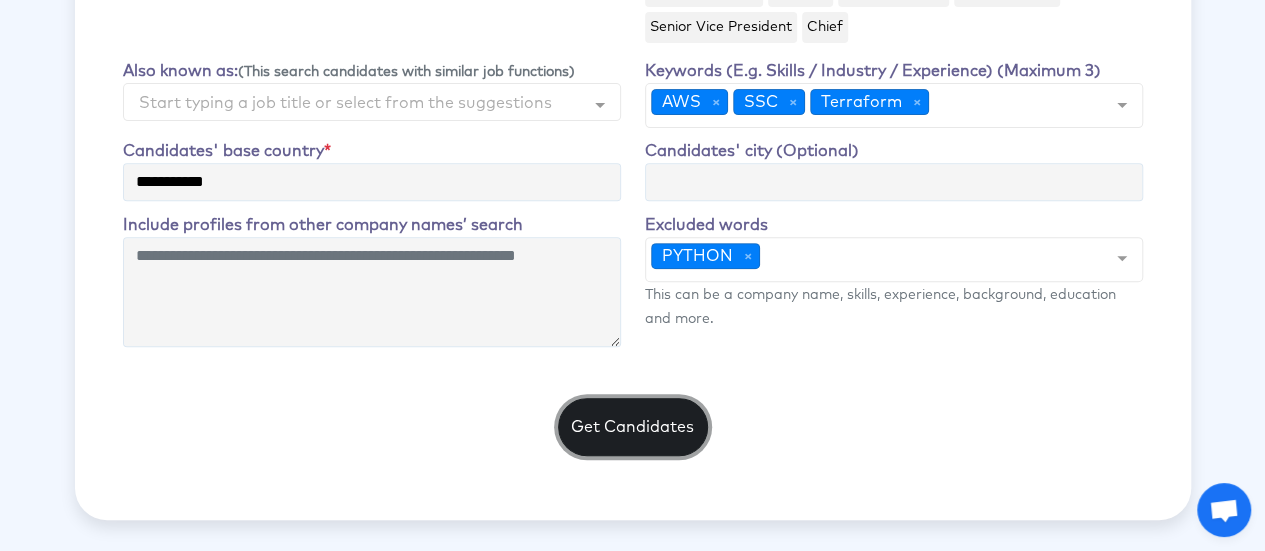 click on "Get Candidates" at bounding box center (633, 427) 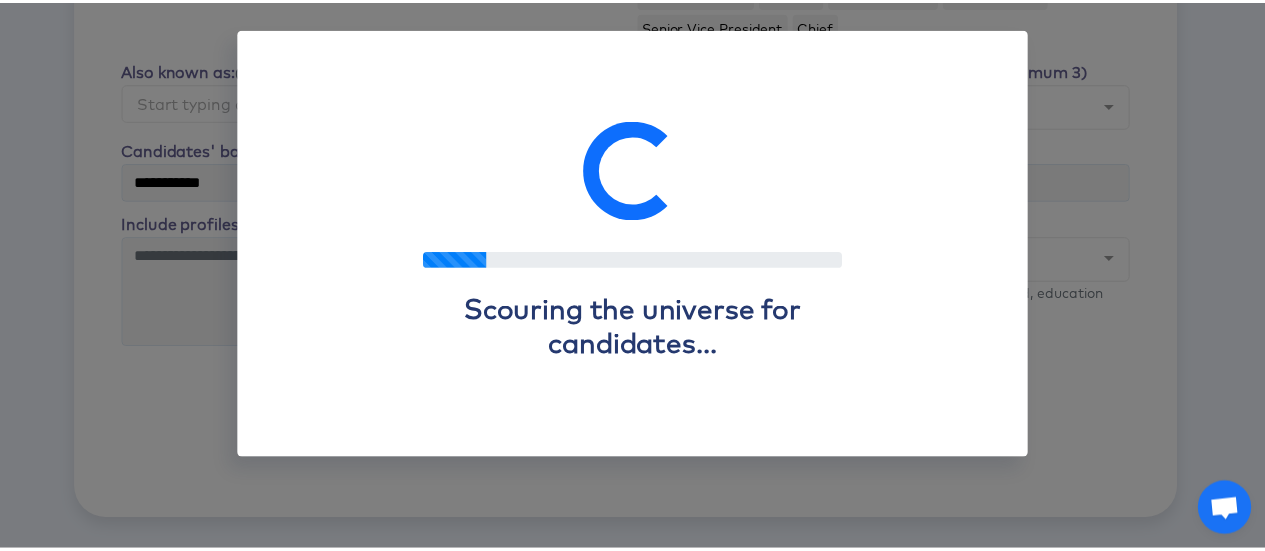 scroll, scrollTop: 100, scrollLeft: 0, axis: vertical 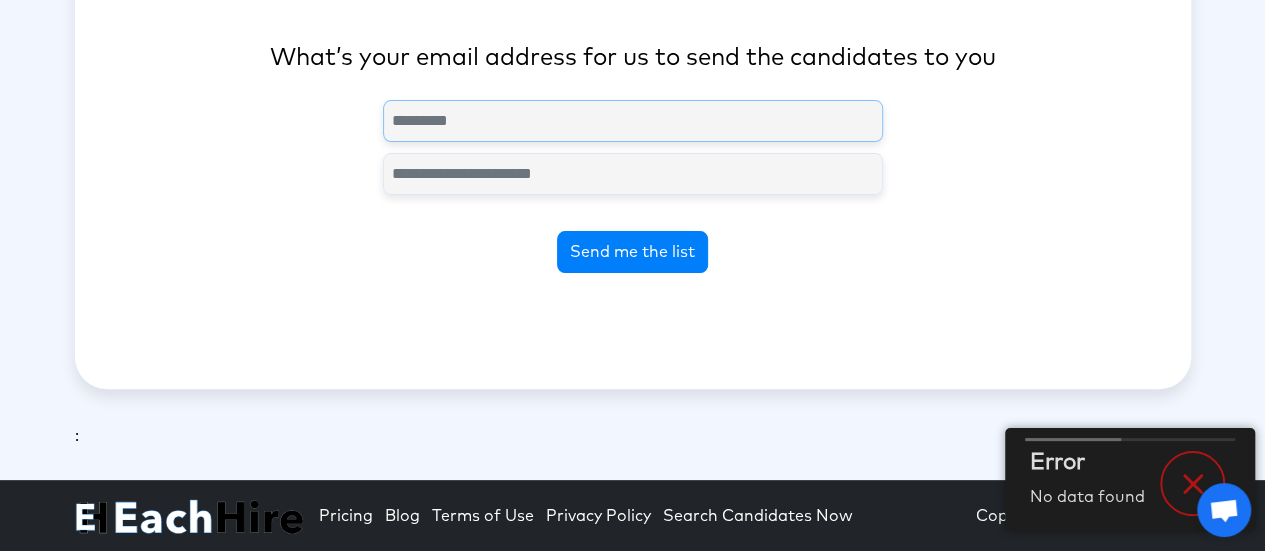 click at bounding box center [633, 121] 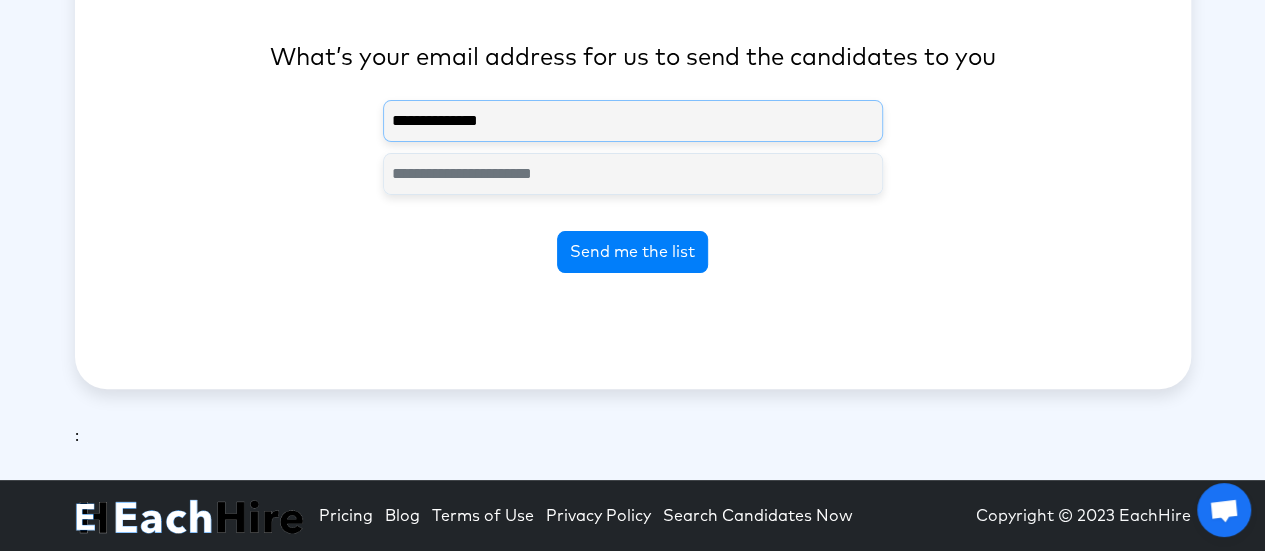 type on "**********" 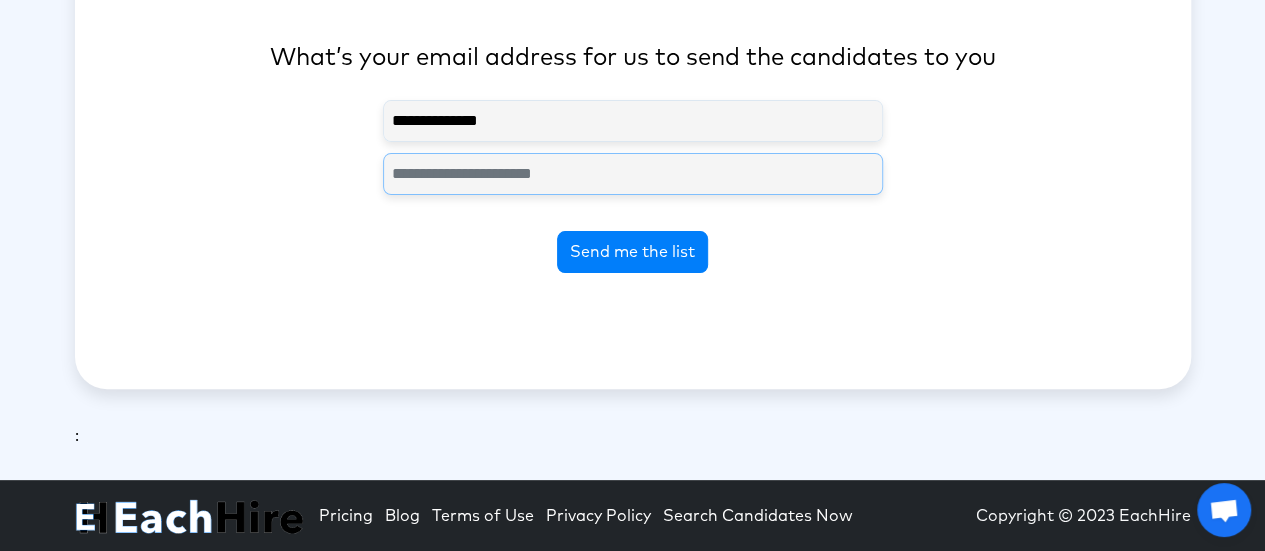 click at bounding box center [633, 174] 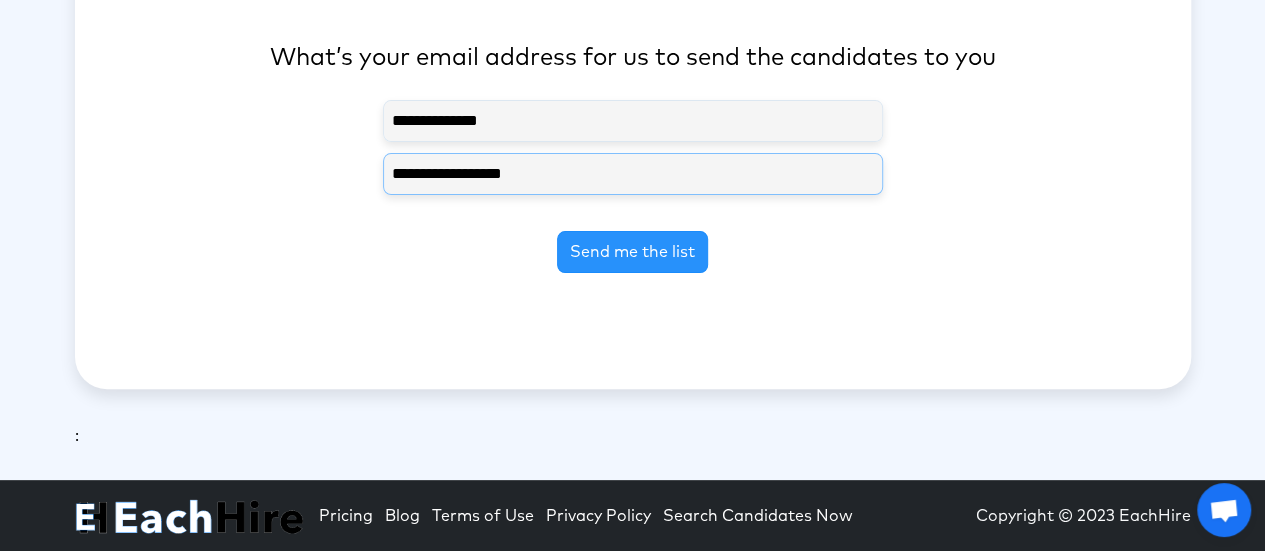 type on "[MASKED_DATA]" 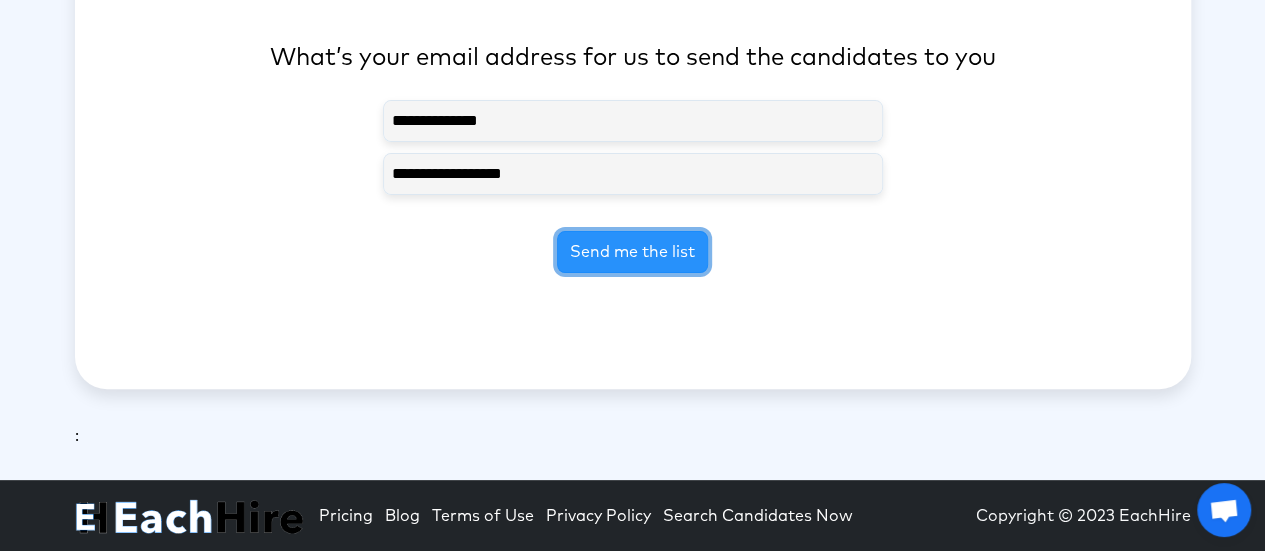 click on "Send me the list" at bounding box center [632, 252] 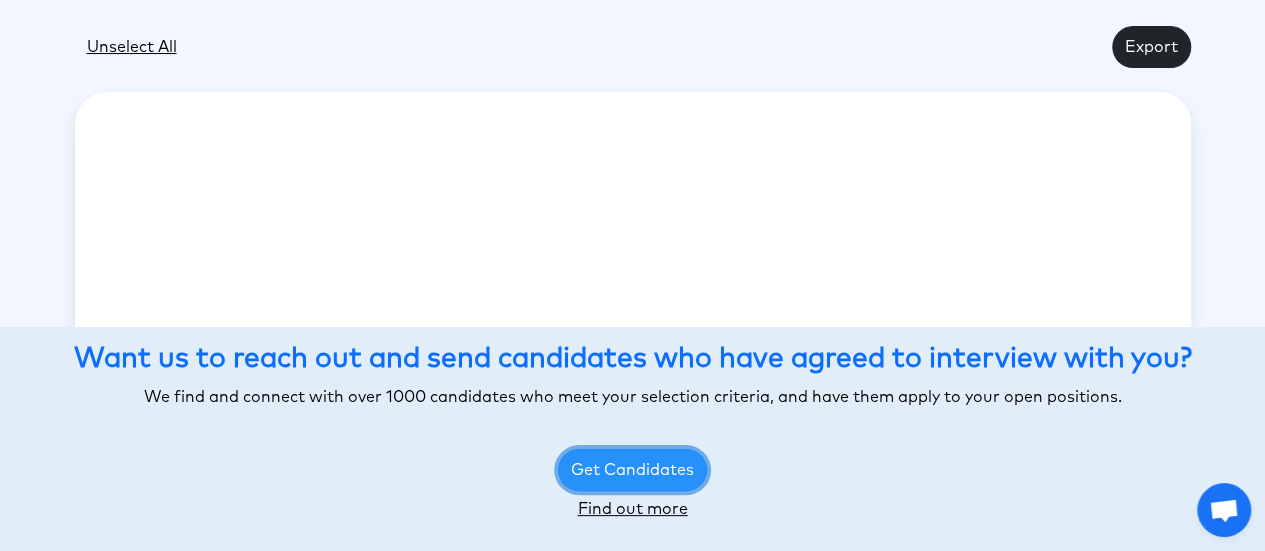 click on "Get Candidates" at bounding box center [632, 470] 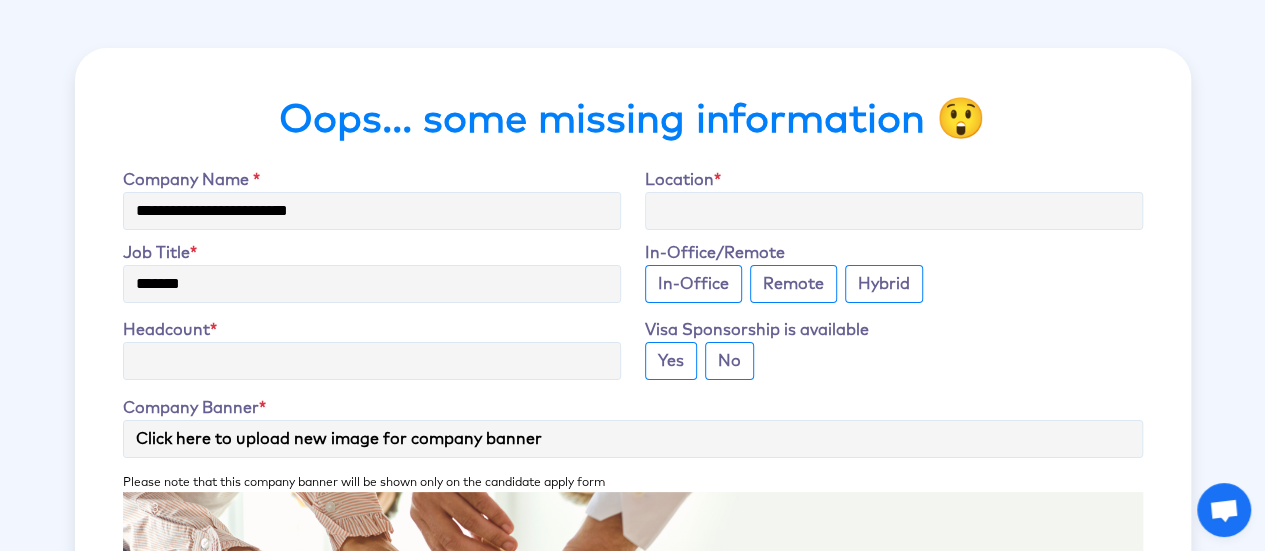 scroll, scrollTop: 1, scrollLeft: 0, axis: vertical 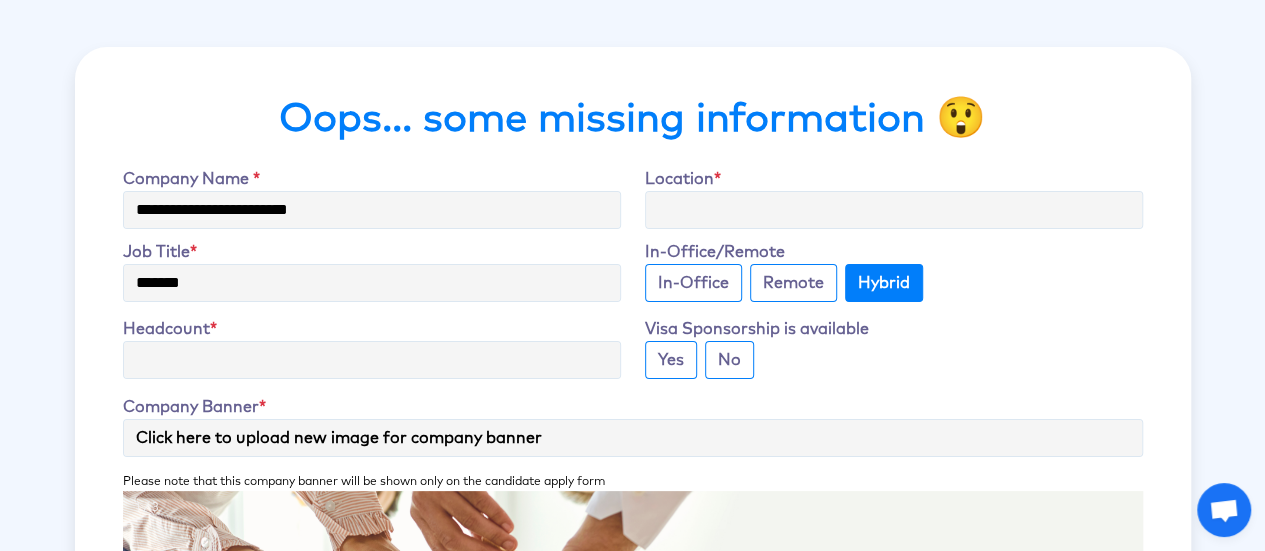 click on "Hybrid" at bounding box center (884, 283) 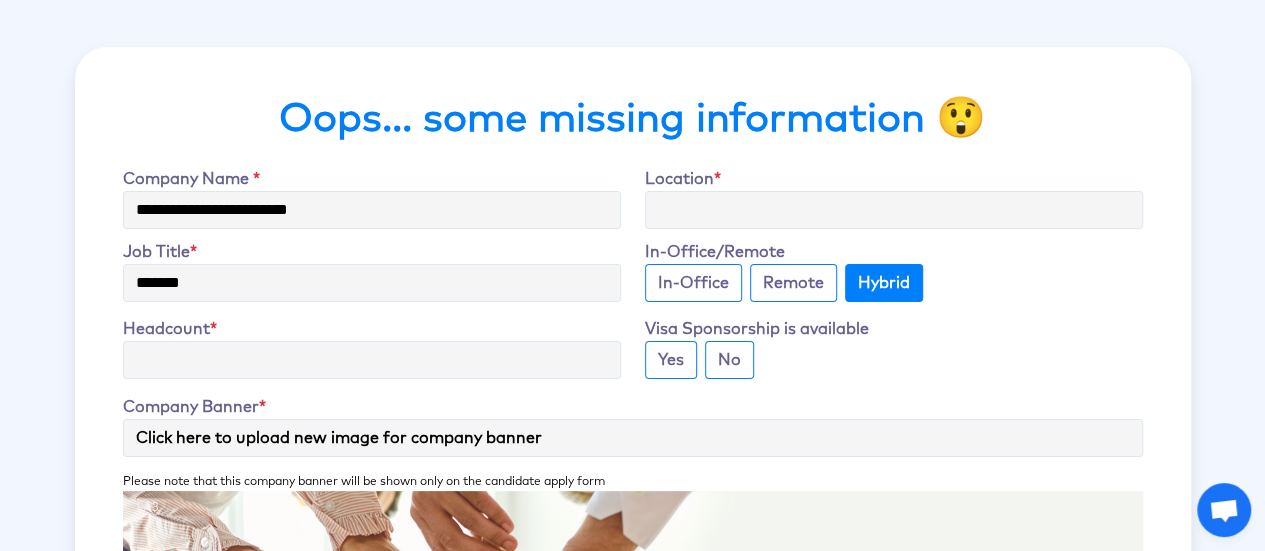 click on "Hybrid" at bounding box center [884, 283] 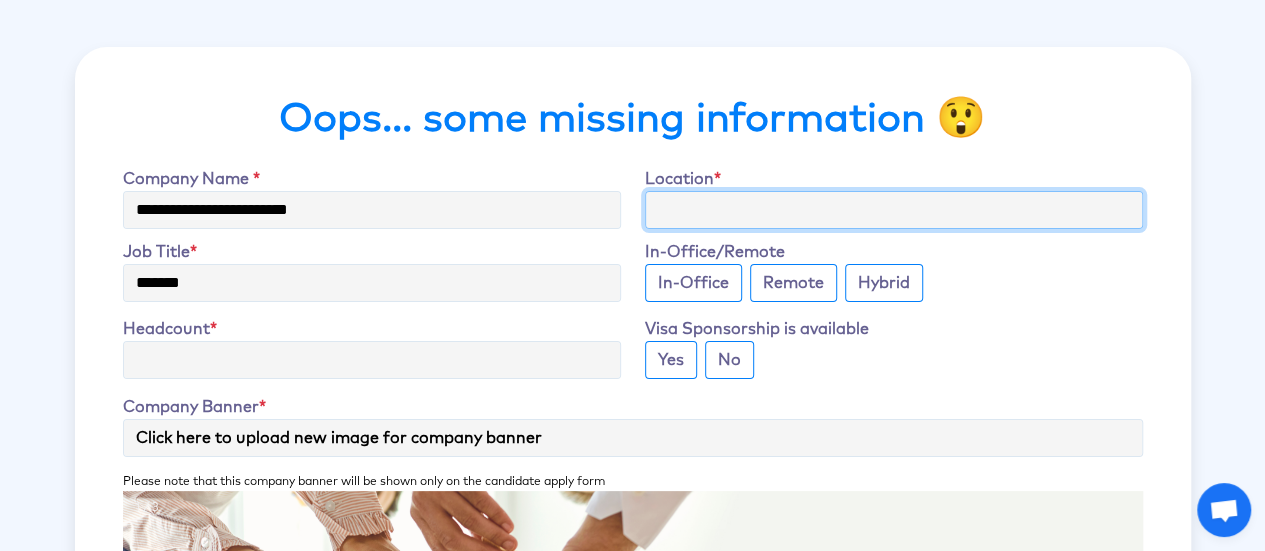click on "Seniority" at bounding box center (894, 210) 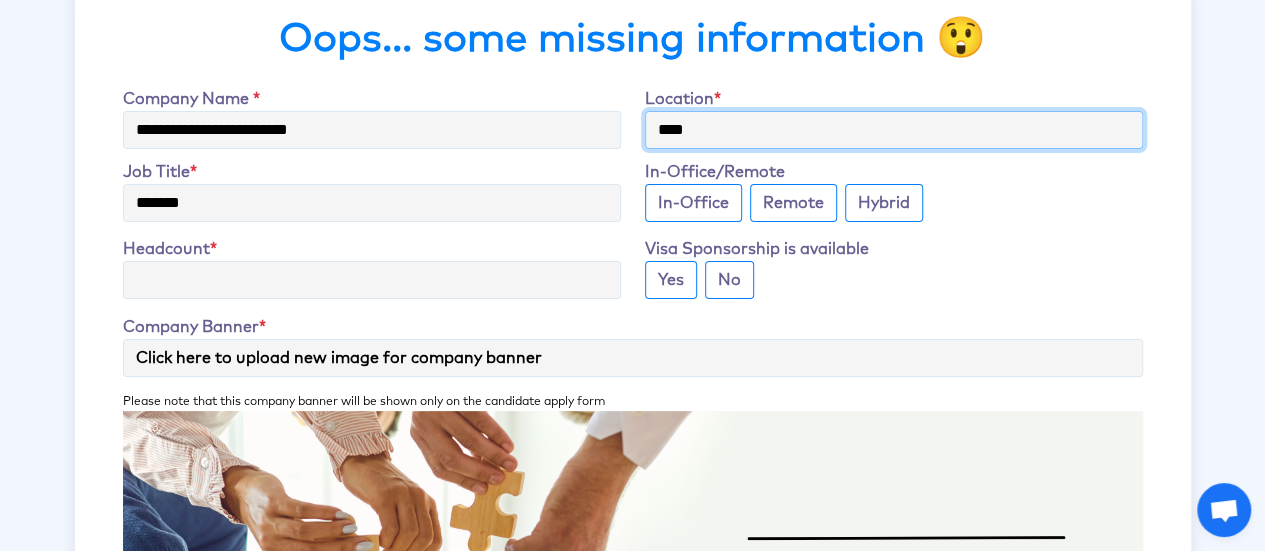 scroll, scrollTop: 79, scrollLeft: 0, axis: vertical 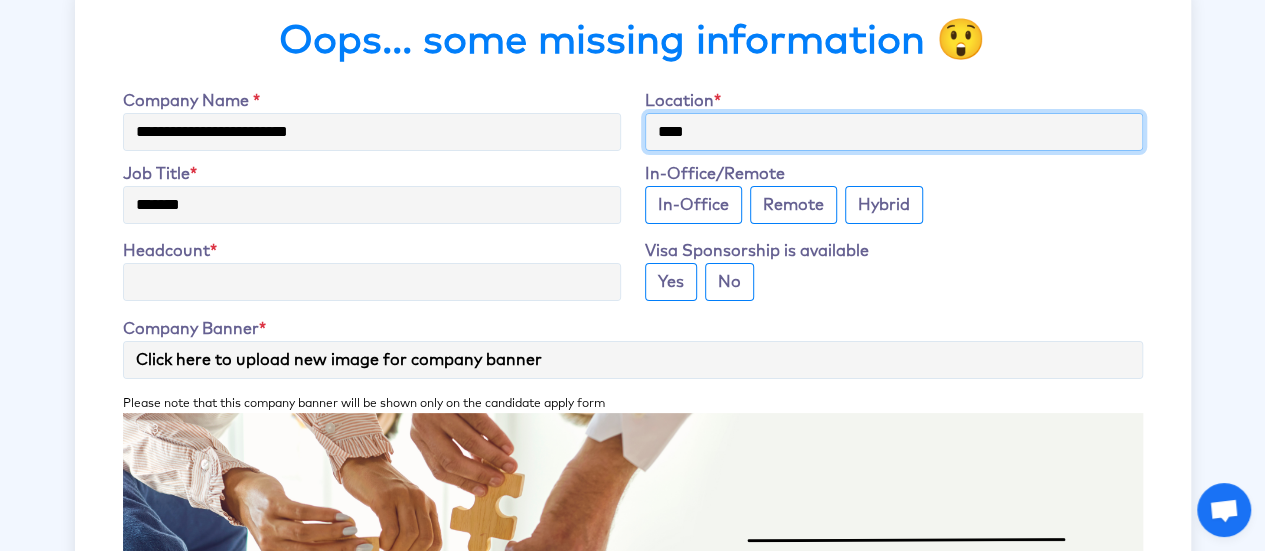 type on "****" 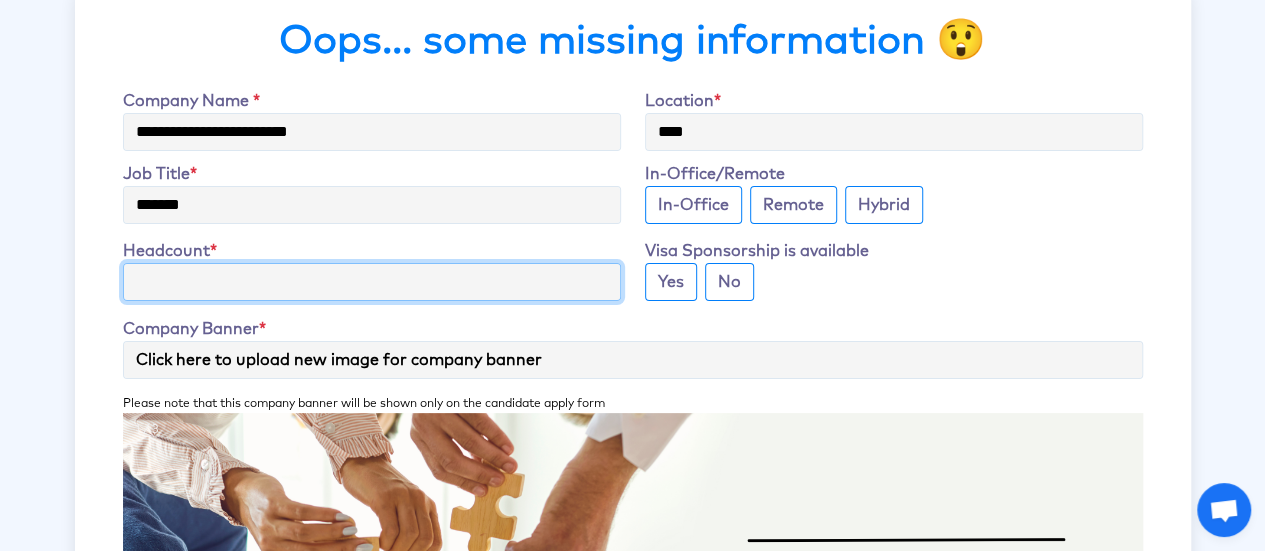 click on "Headcount" at bounding box center (372, 282) 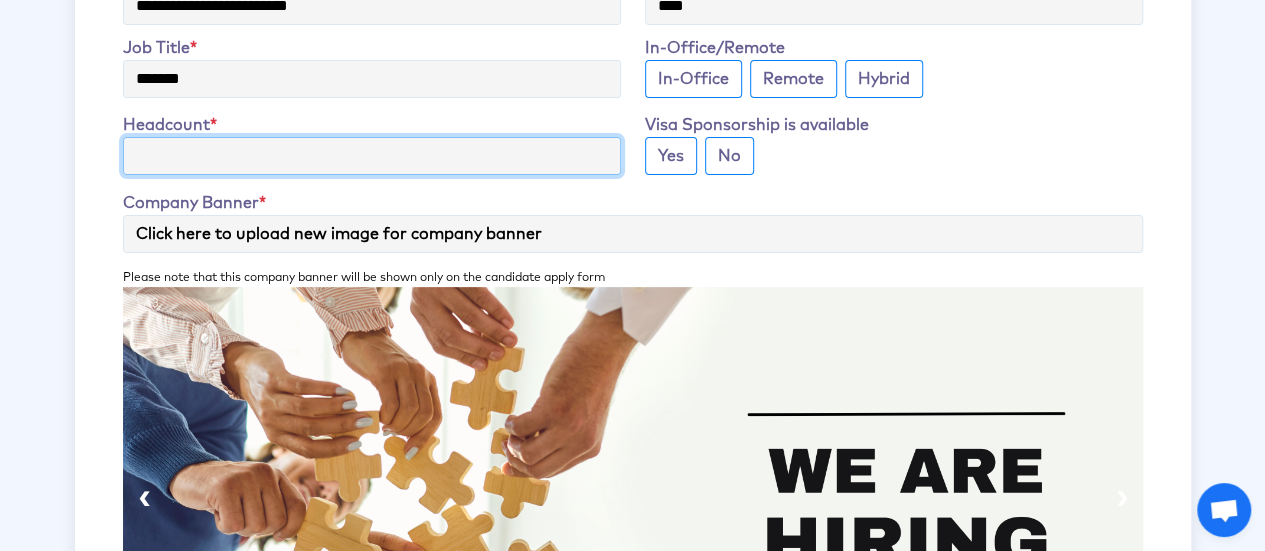 scroll, scrollTop: 0, scrollLeft: 0, axis: both 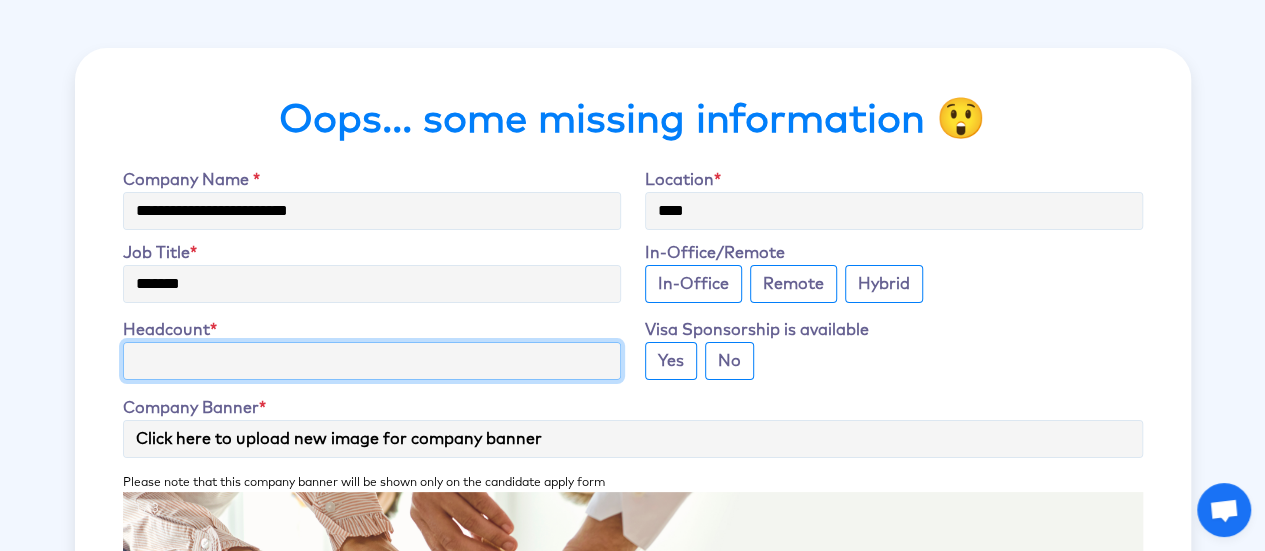 type on "**" 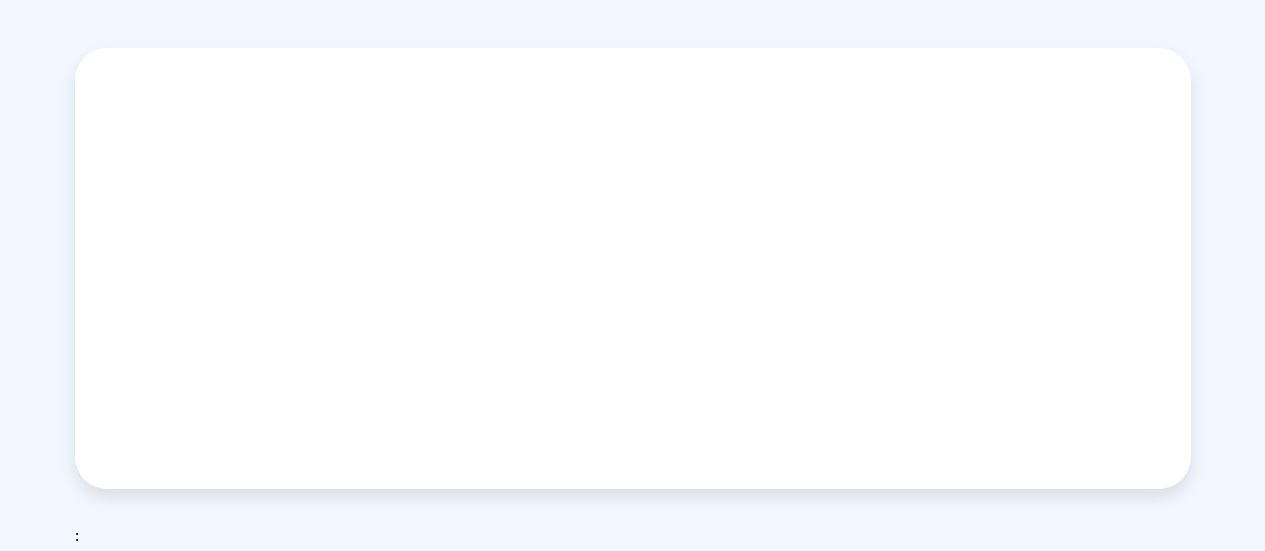scroll, scrollTop: 0, scrollLeft: 0, axis: both 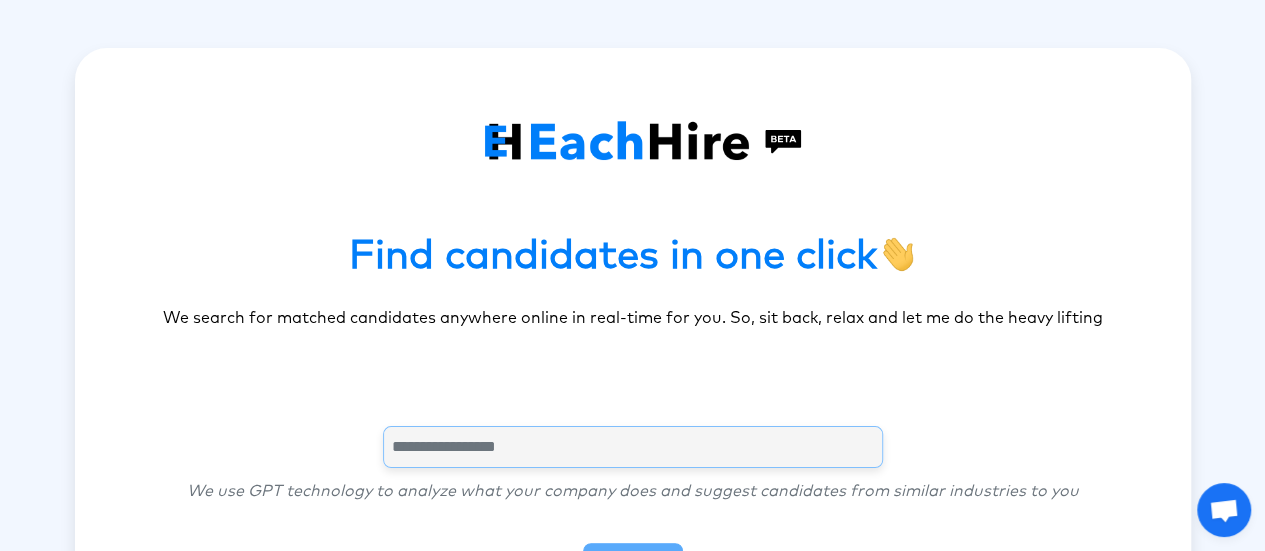 click at bounding box center (633, 447) 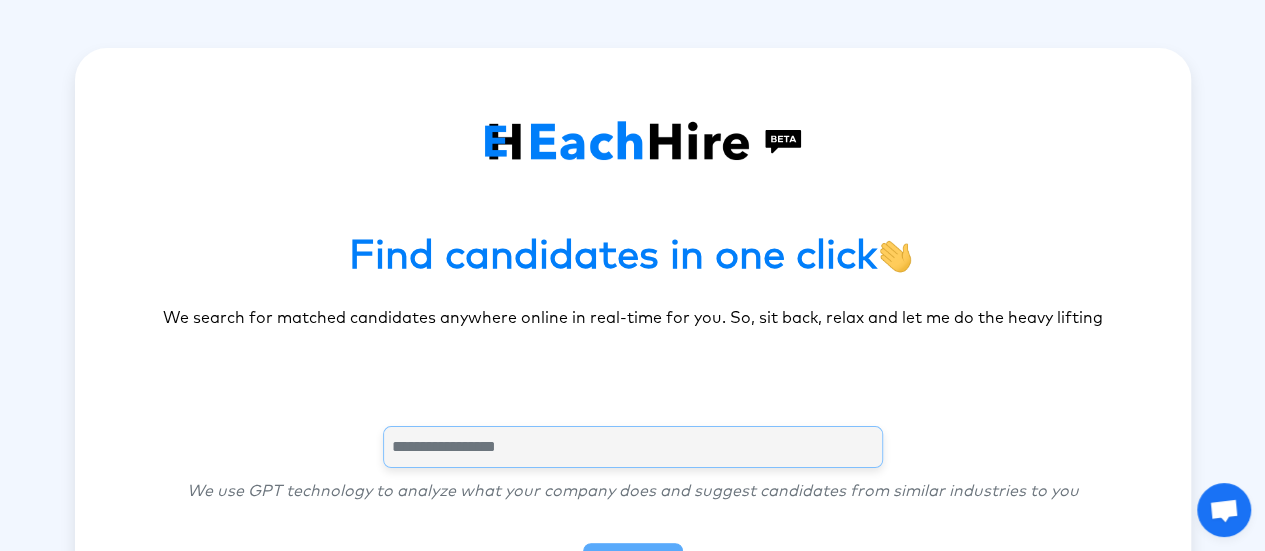 type on "**********" 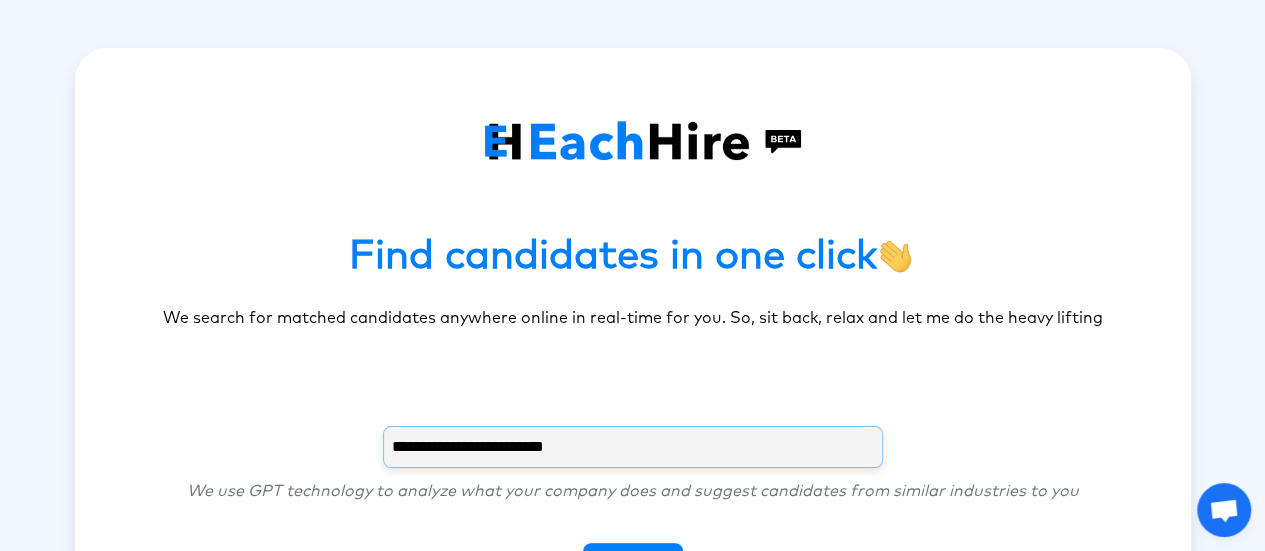 scroll, scrollTop: 141, scrollLeft: 0, axis: vertical 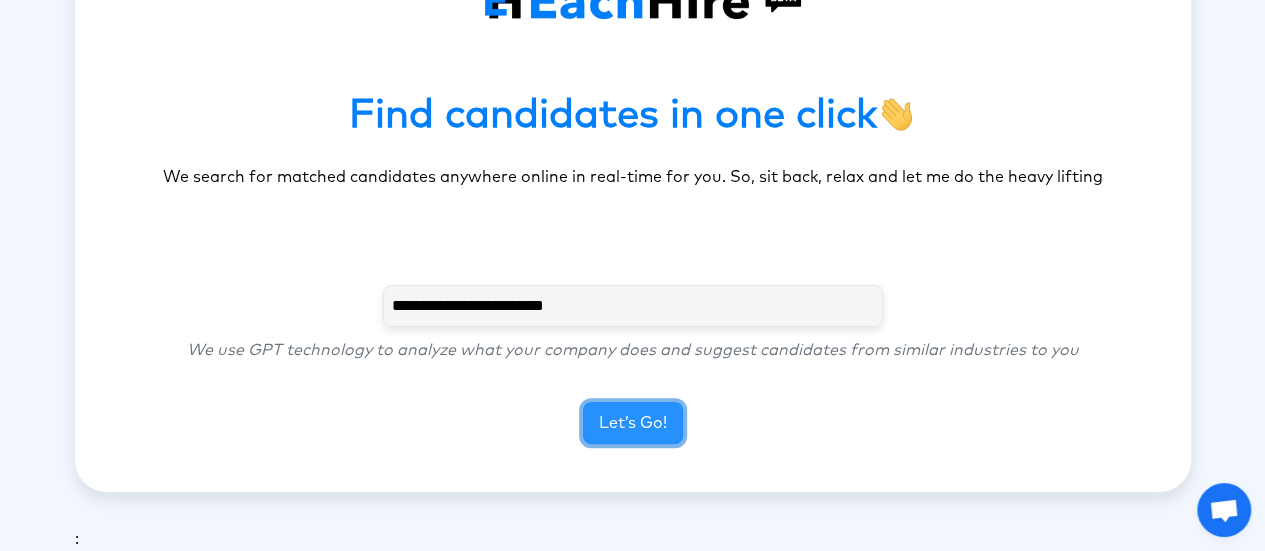 click on "Let’s Go!" at bounding box center [633, 423] 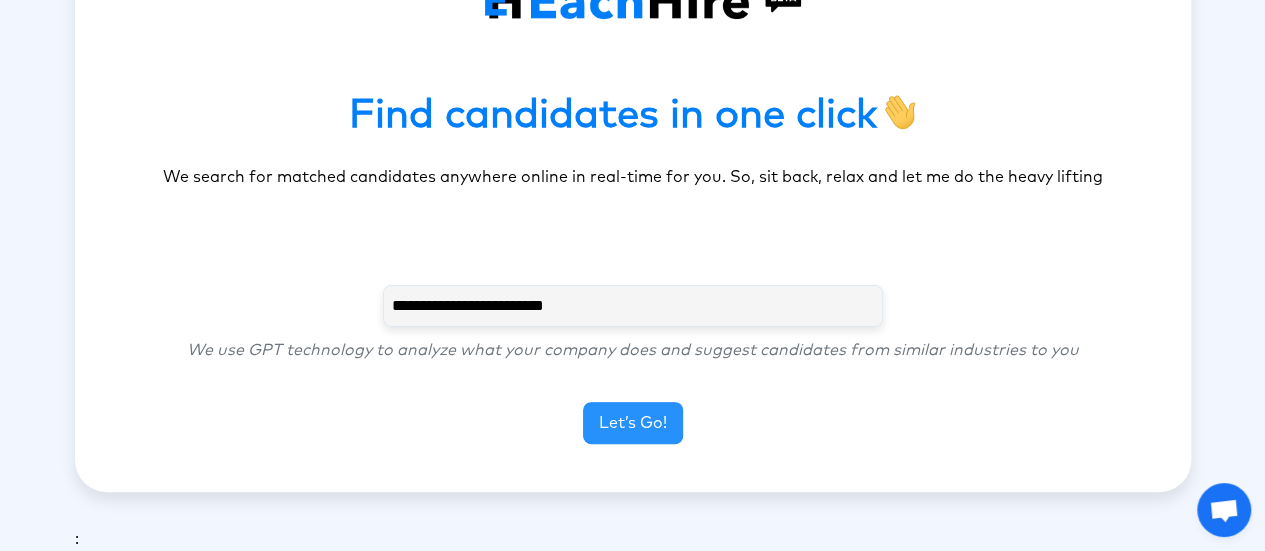 scroll, scrollTop: 100, scrollLeft: 0, axis: vertical 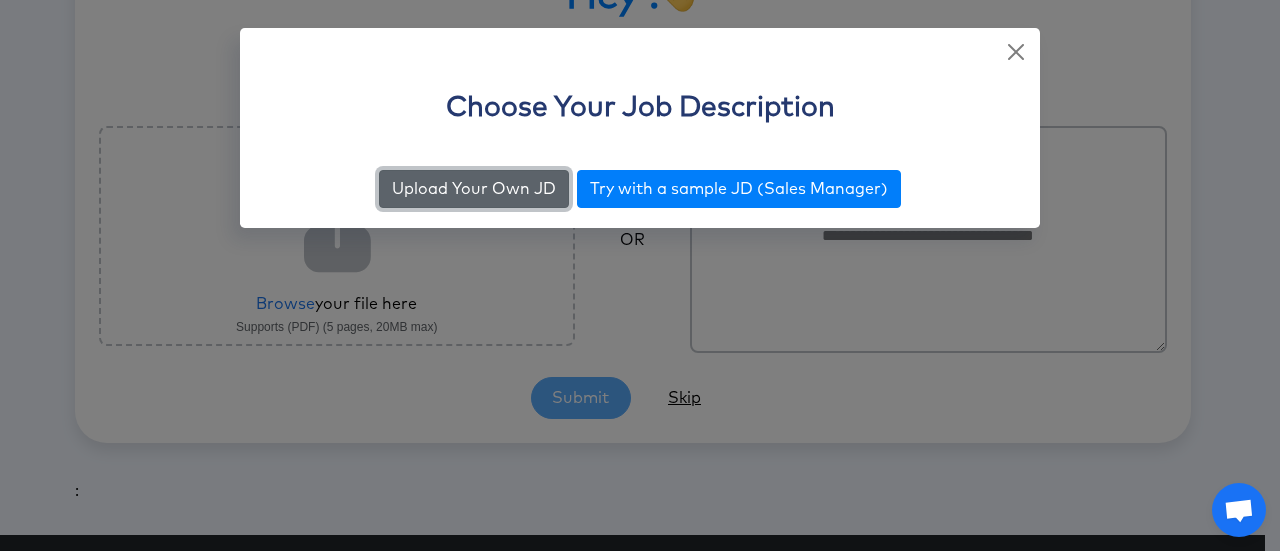 click on "Upload Your Own JD" at bounding box center (474, 189) 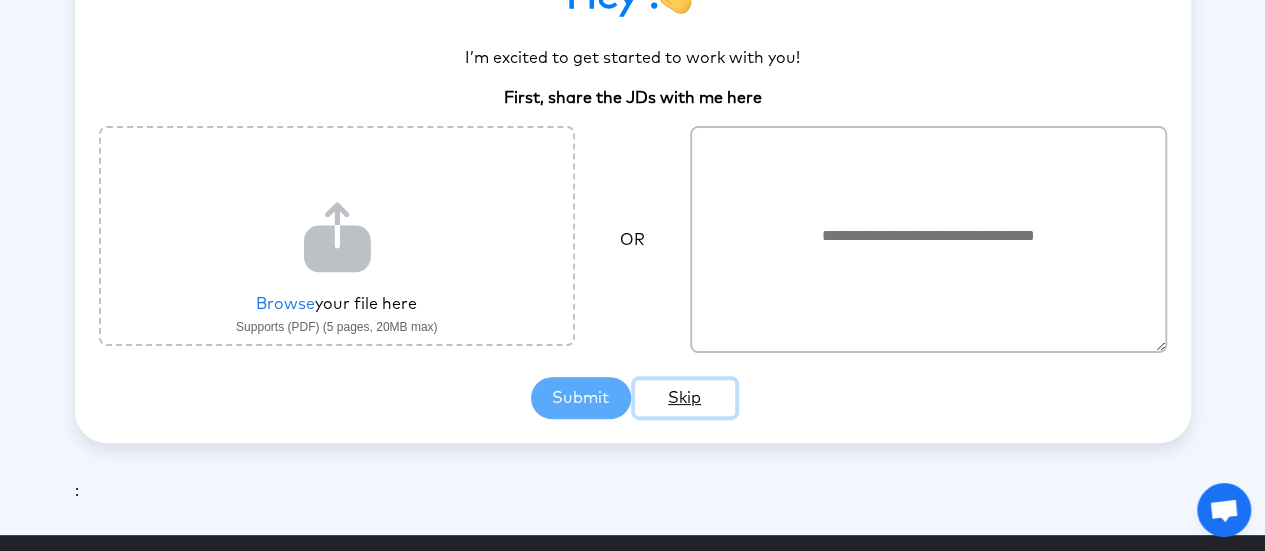 click on "Skip" at bounding box center (685, 398) 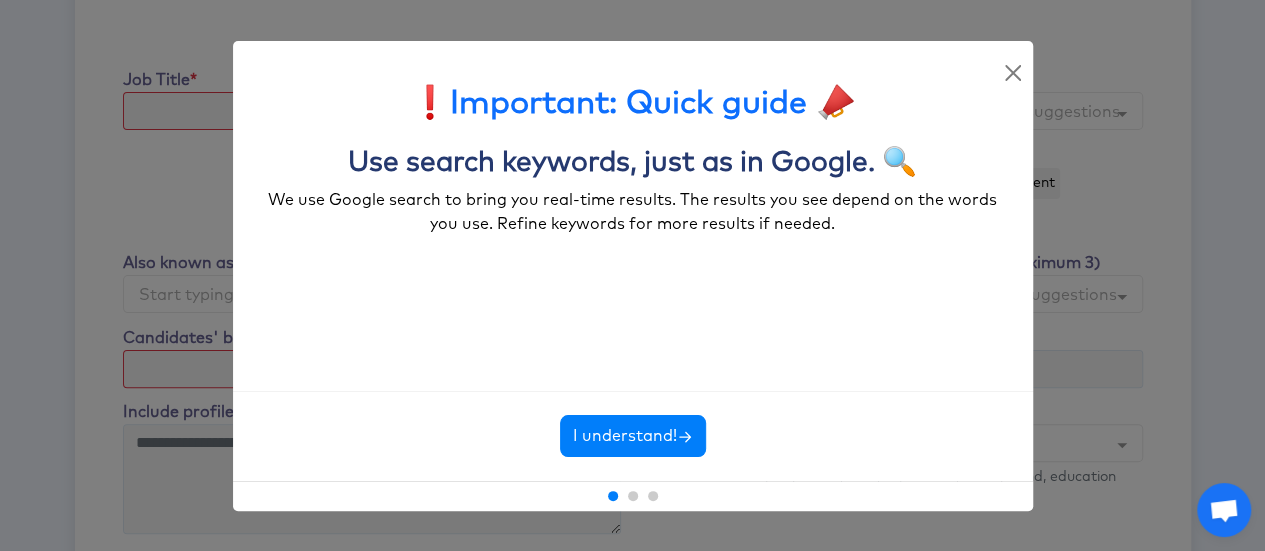 click on "I understand!" at bounding box center (633, 436) 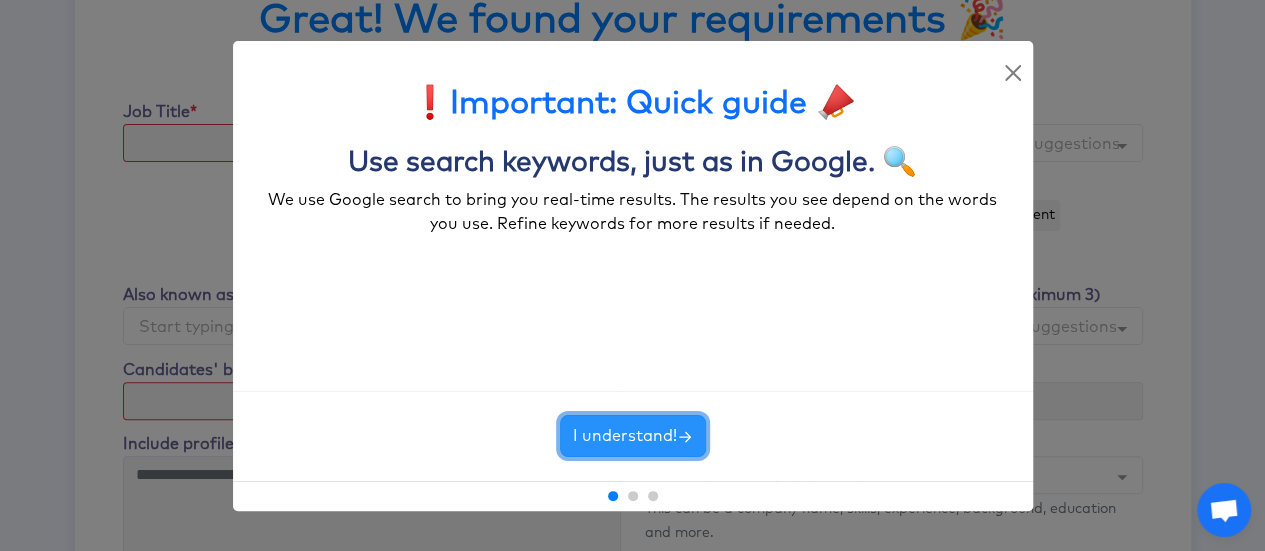 click on "I understand!" at bounding box center (633, 436) 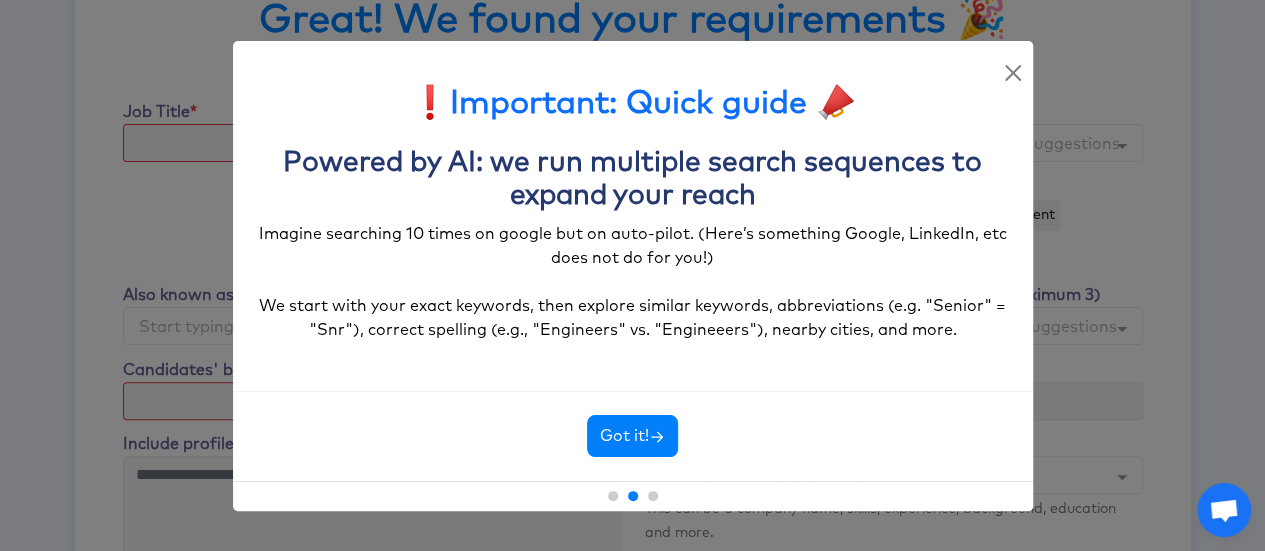 click on "Got it!" at bounding box center [632, 436] 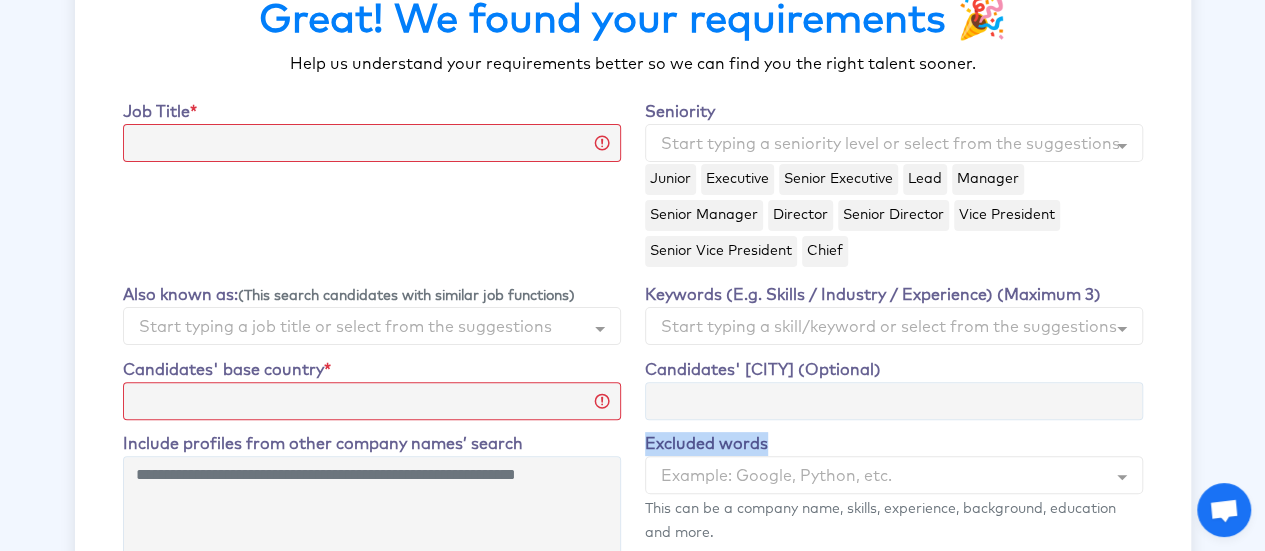 click on "Excluded words" at bounding box center [680, 112] 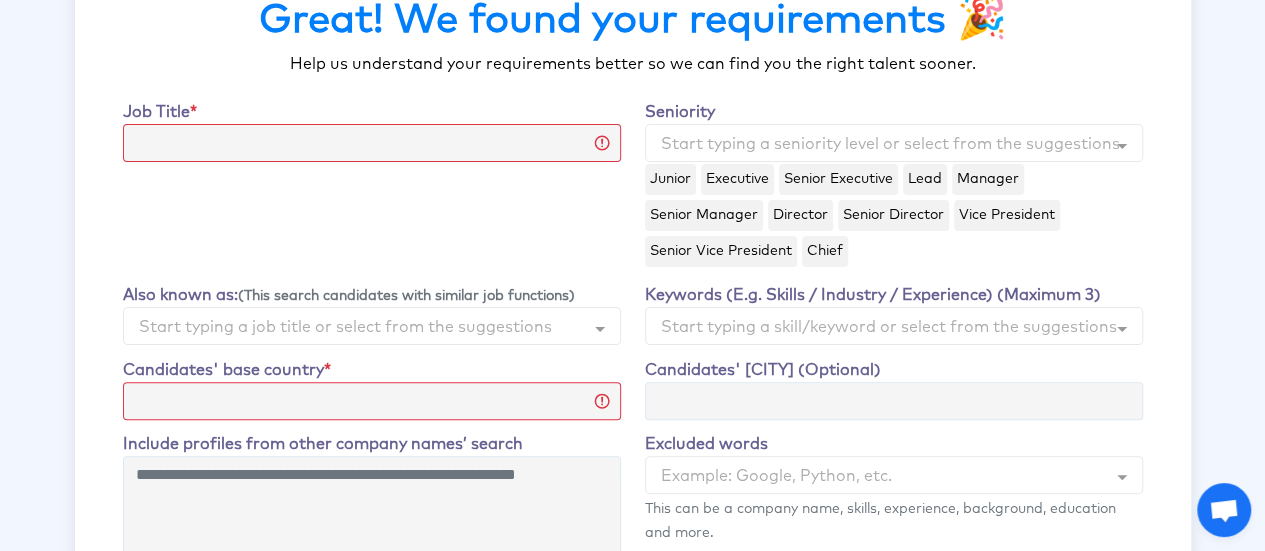 click on "Job Title *" at bounding box center [372, 191] 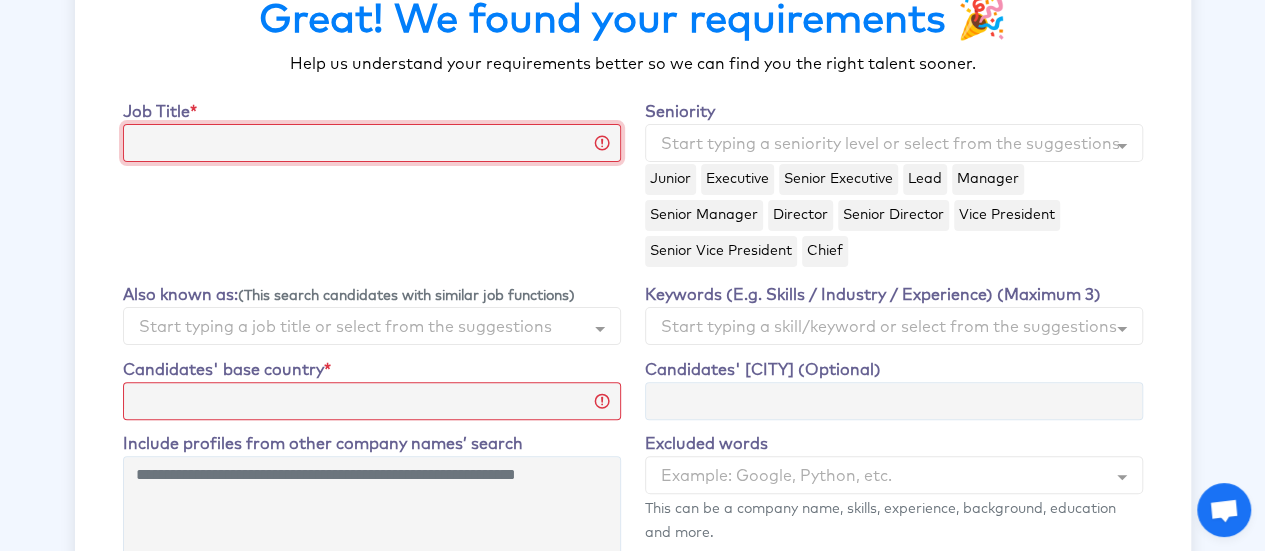 click on "Job Title" at bounding box center (372, 143) 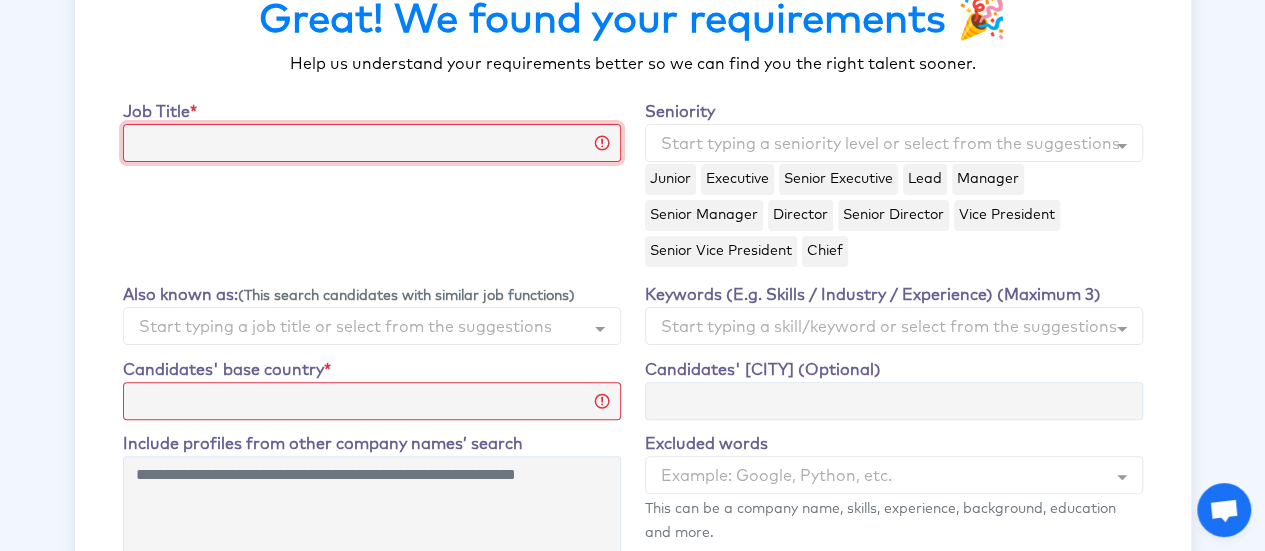 type on "*******" 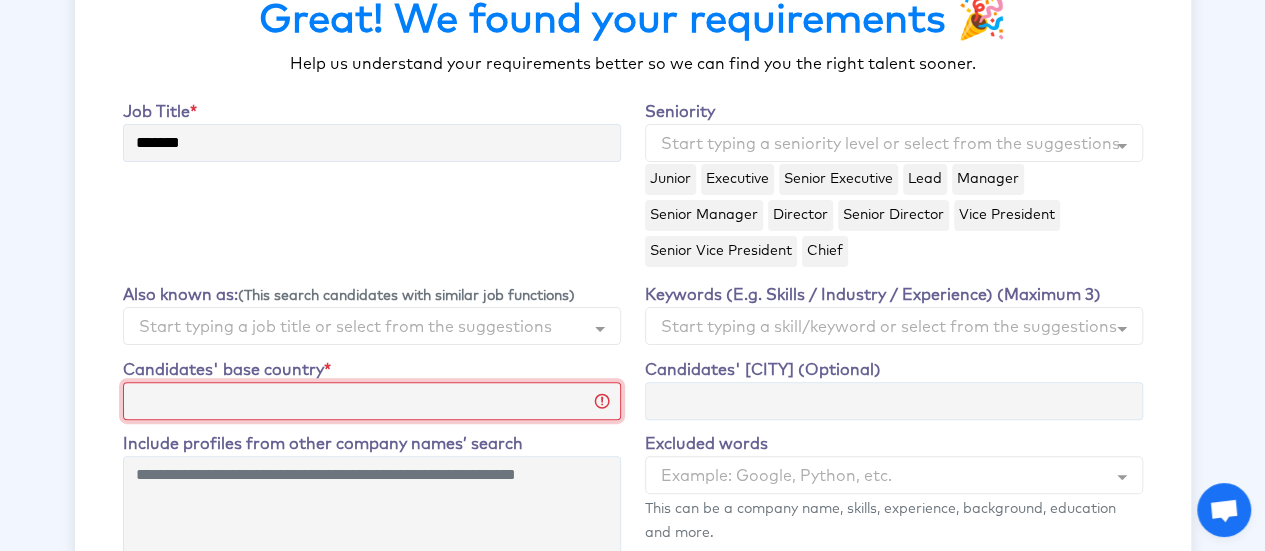 click on "[MASKED_DATA]" at bounding box center (372, 401) 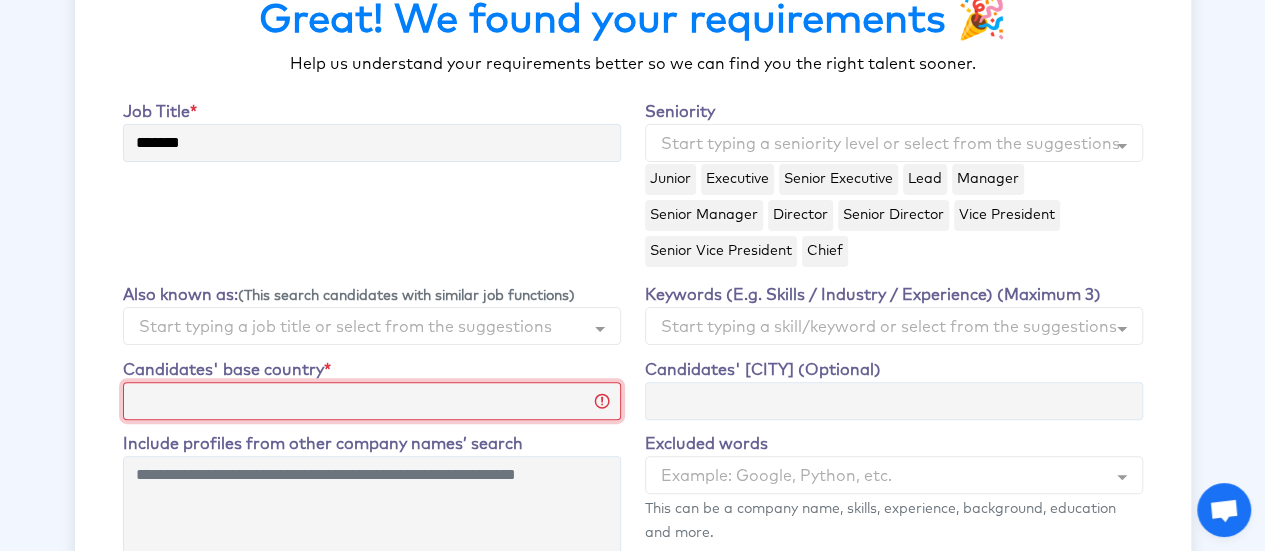 select on "**********" 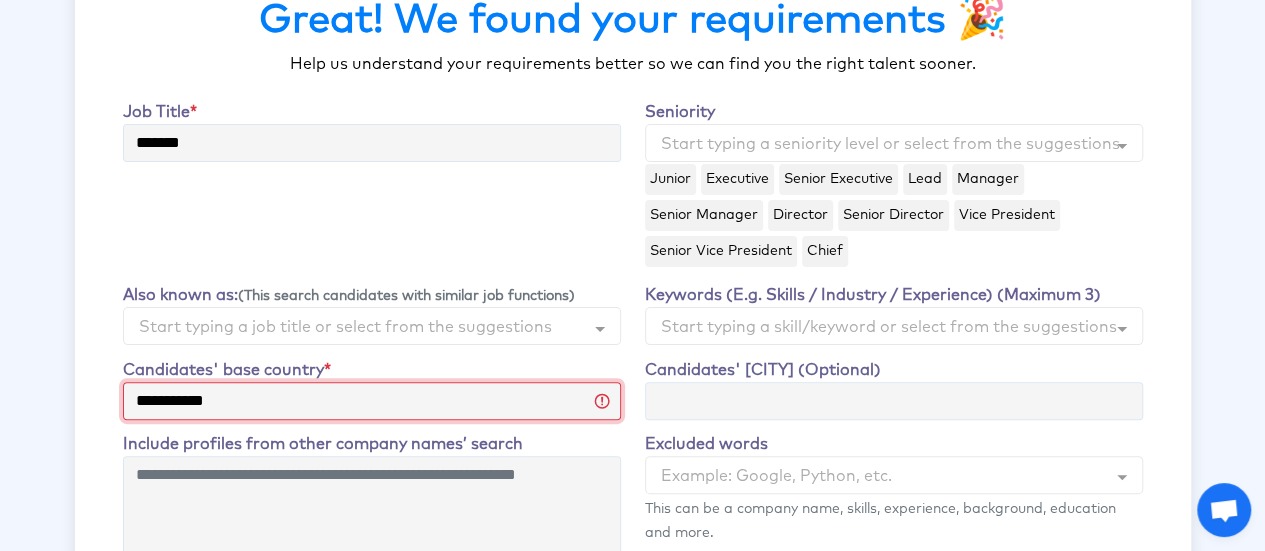 click on "[MASKED_DATA]" at bounding box center (372, 401) 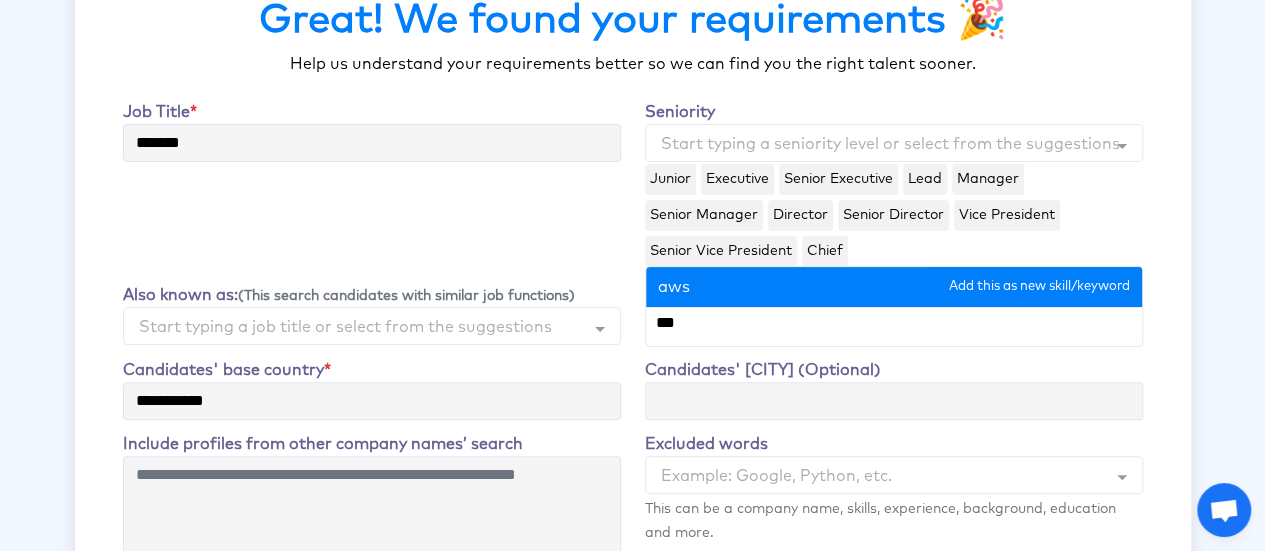 click on "aws" at bounding box center [894, 287] 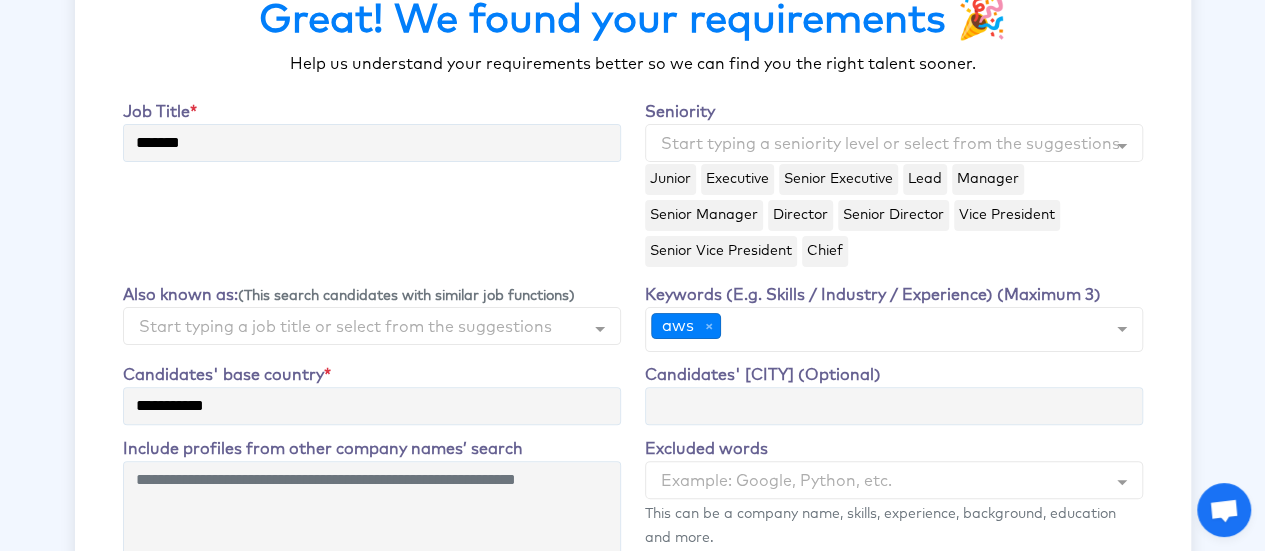 click on "aws" at bounding box center [894, 329] 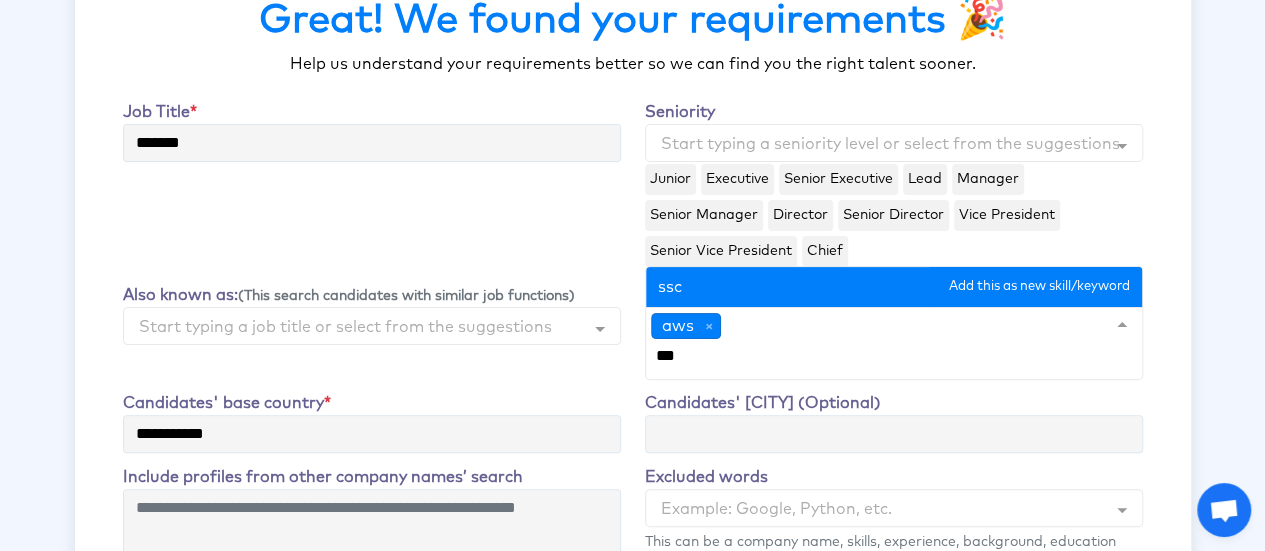 click on "ssc" at bounding box center [894, 287] 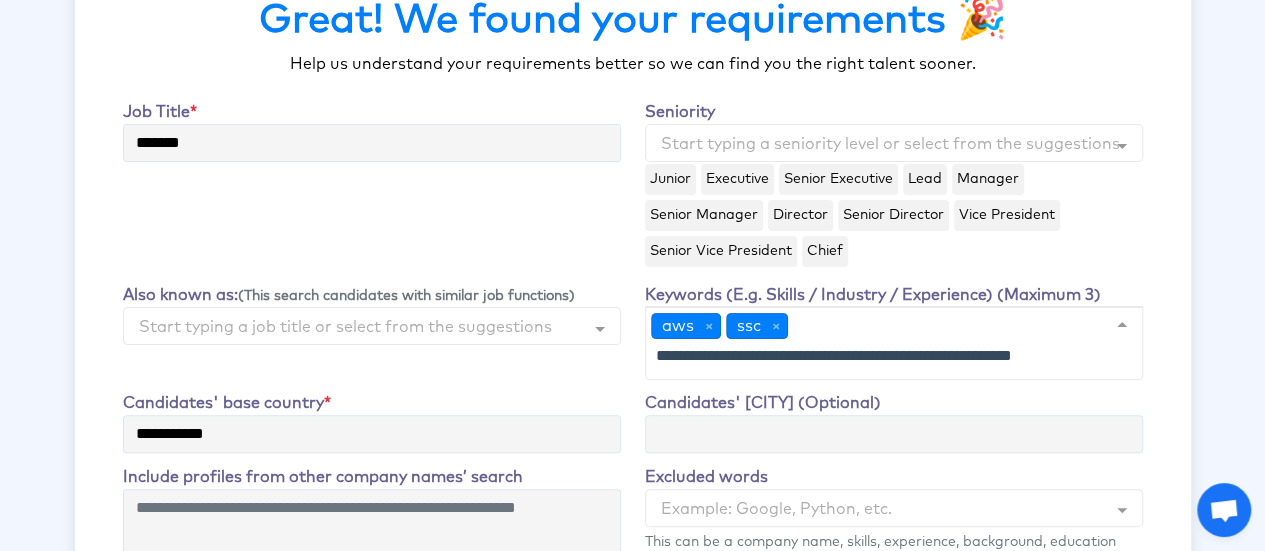 click on "aws [STATE]" at bounding box center (894, 343) 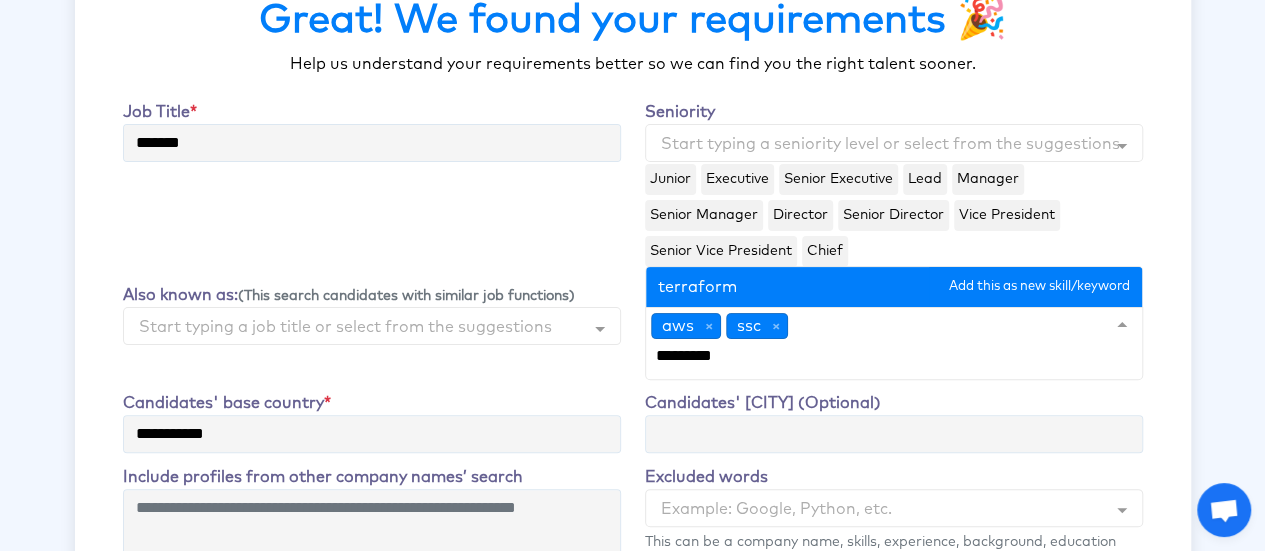 click on "terraform" at bounding box center (894, 287) 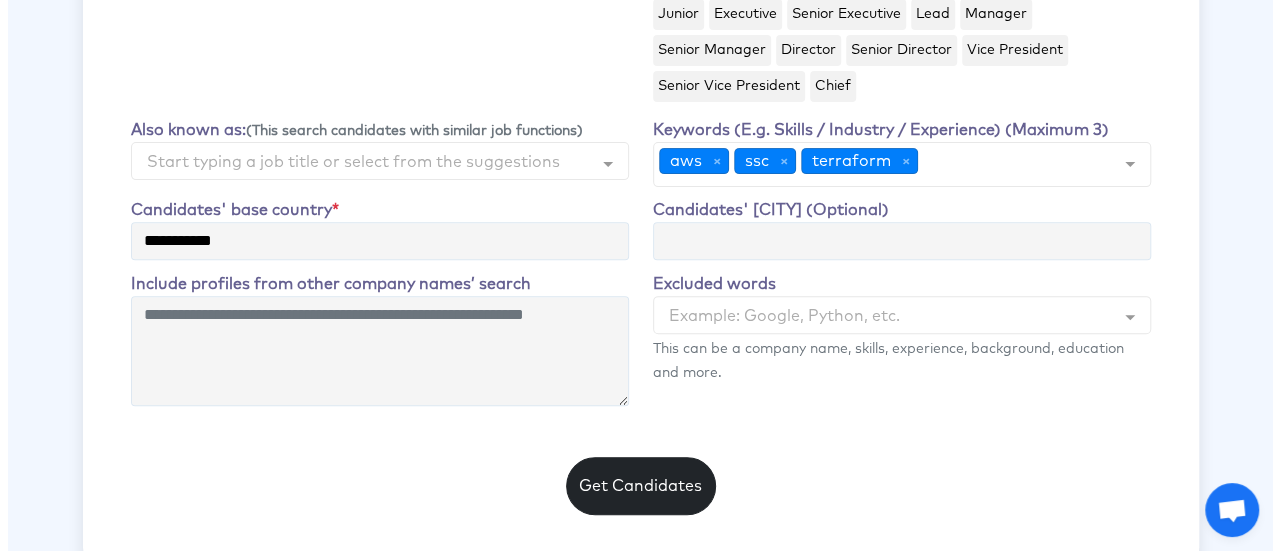 scroll, scrollTop: 266, scrollLeft: 0, axis: vertical 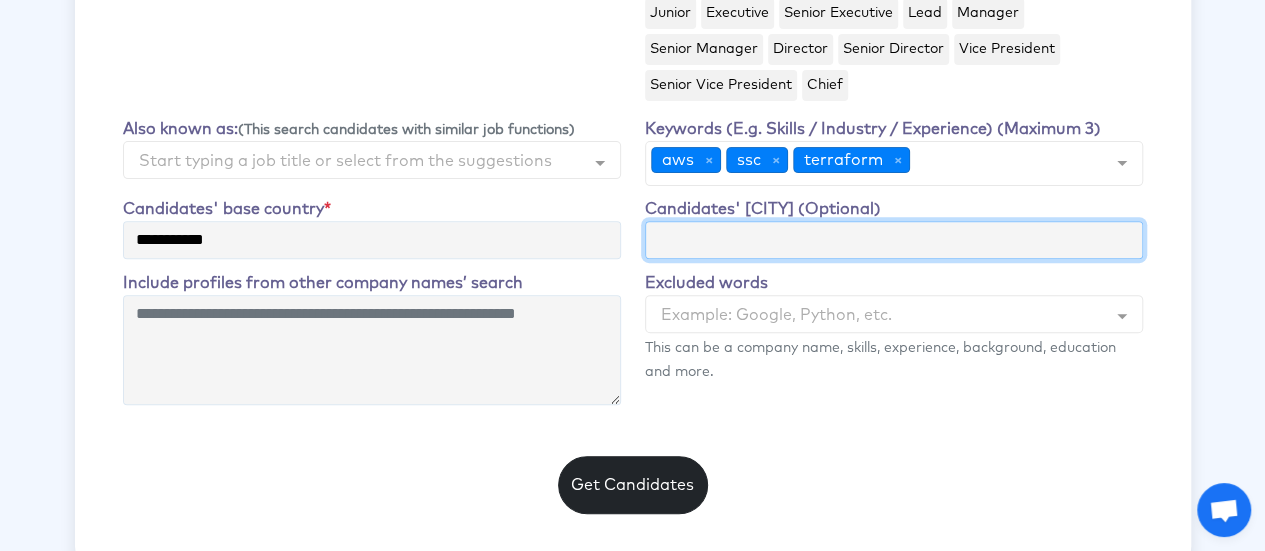 click on "Candidates' [CITY] (Optional)" at bounding box center (894, 240) 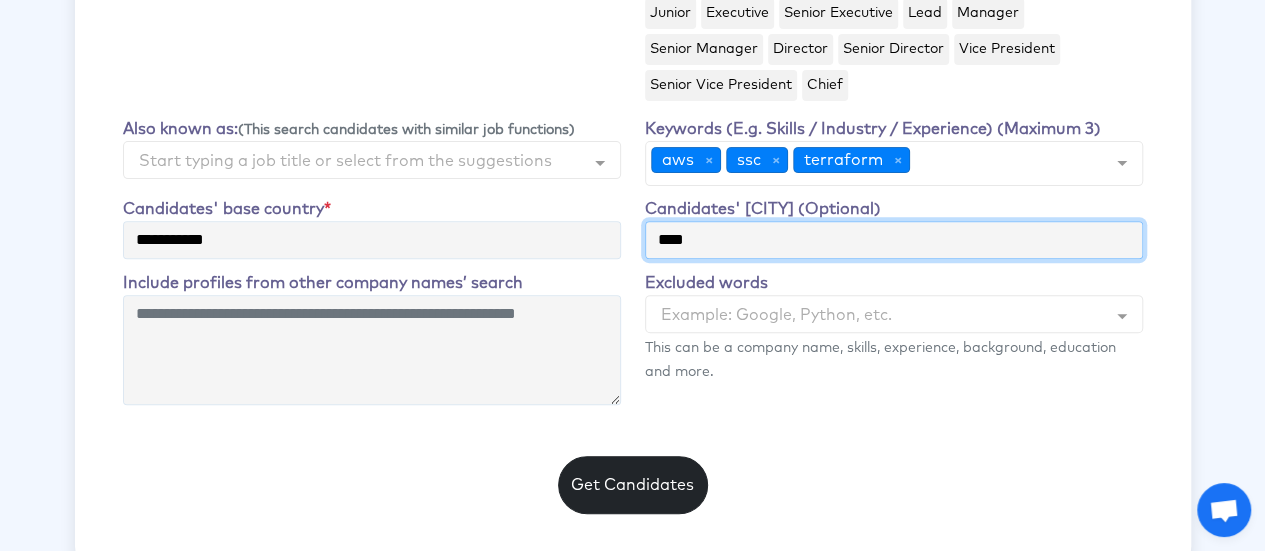 type on "****" 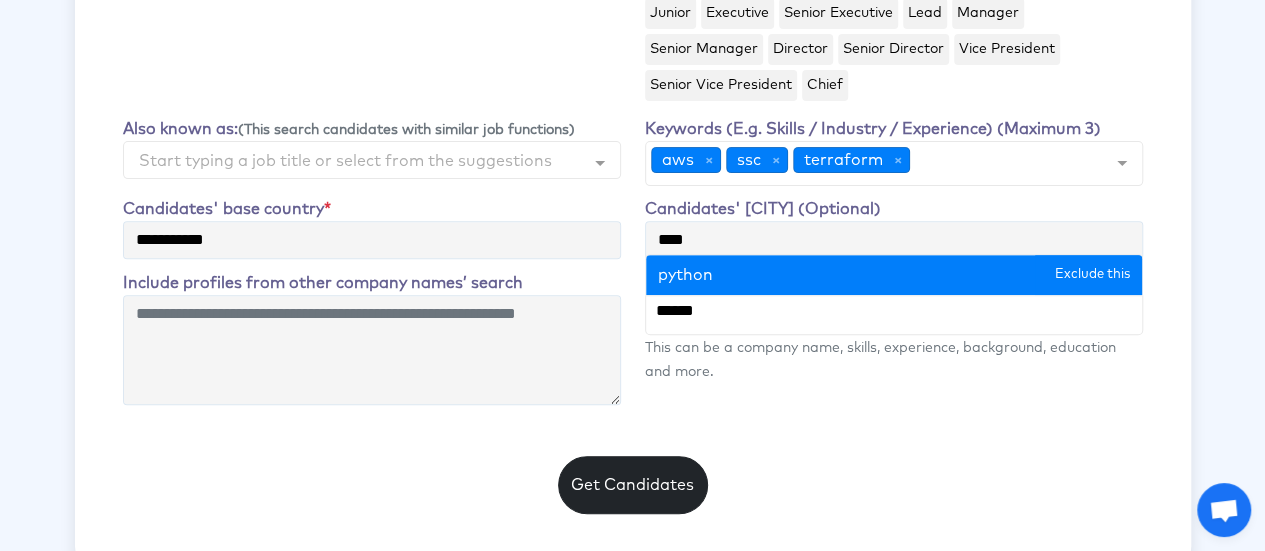 click on "python" at bounding box center (894, 275) 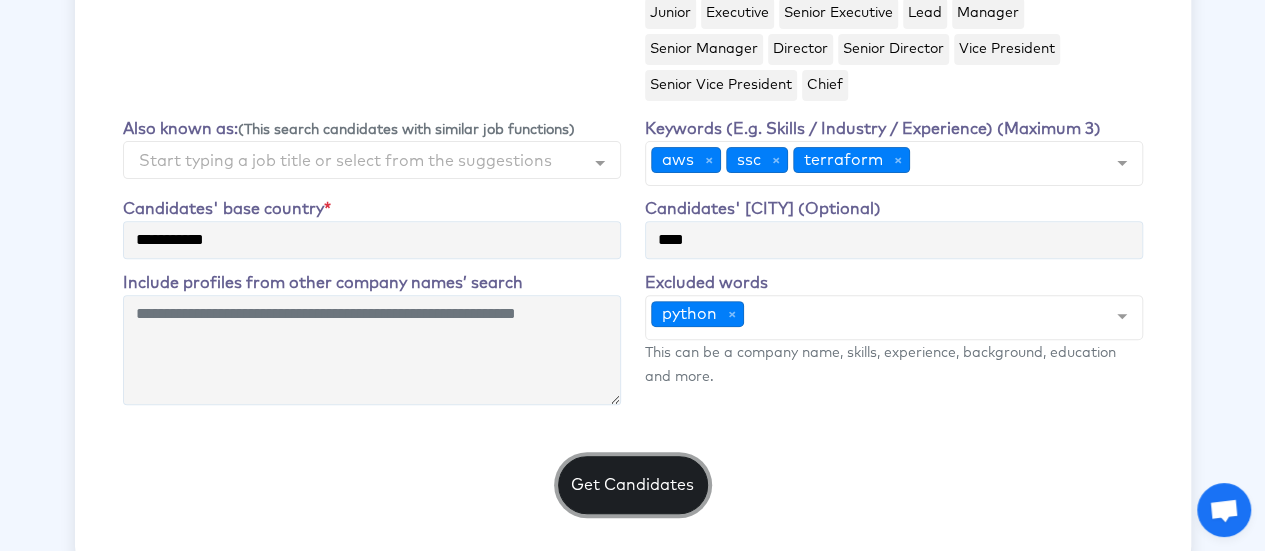 click on "Get Candidates" at bounding box center [633, 485] 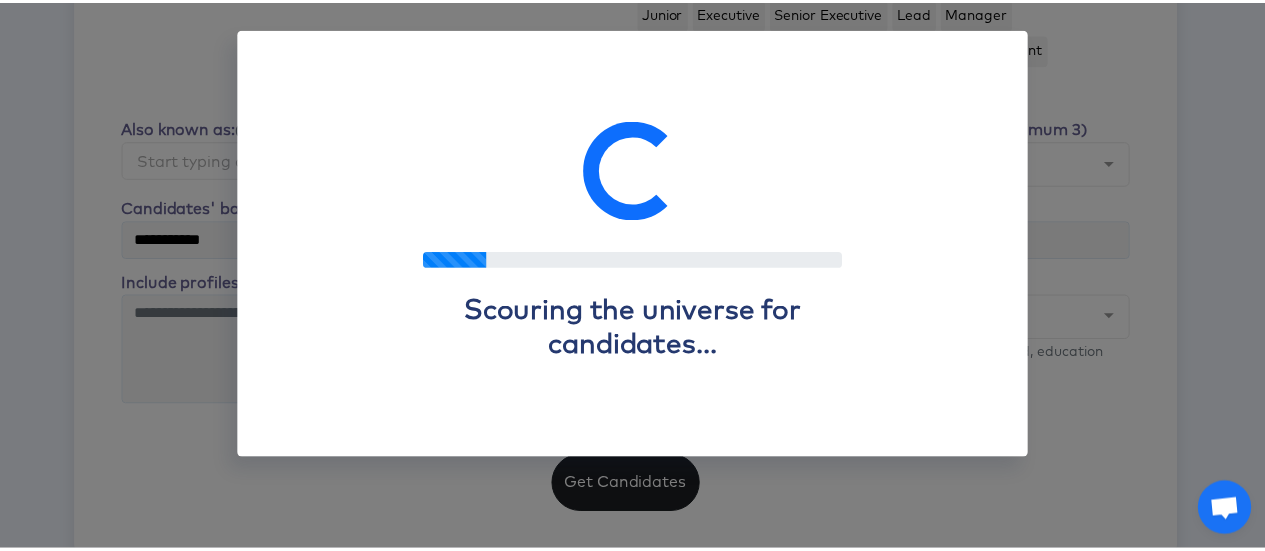 scroll, scrollTop: 100, scrollLeft: 0, axis: vertical 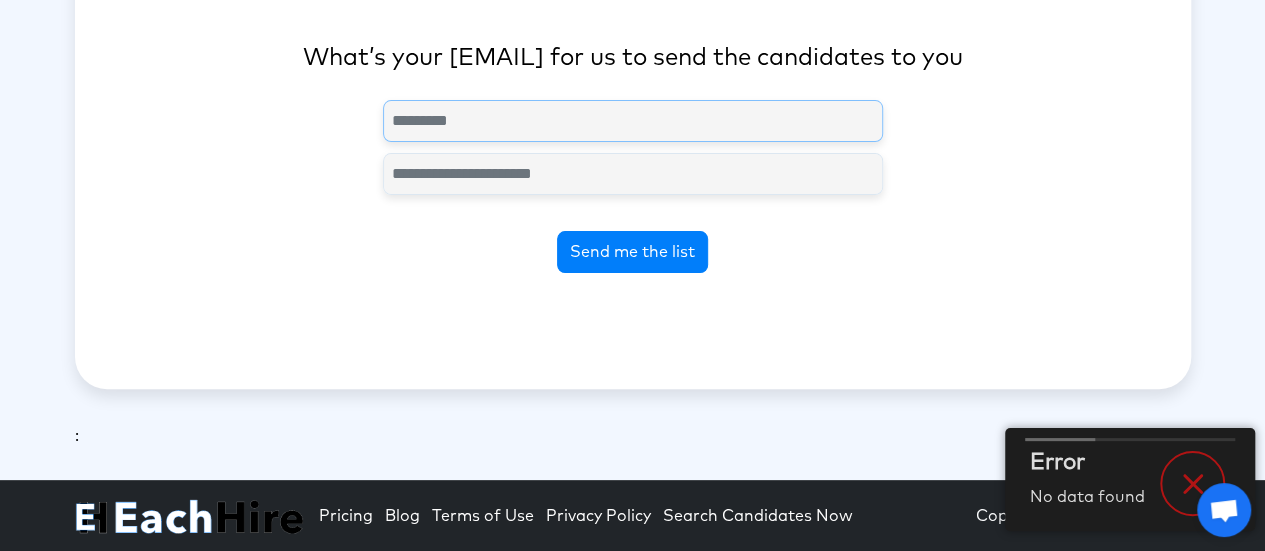 click at bounding box center (633, 121) 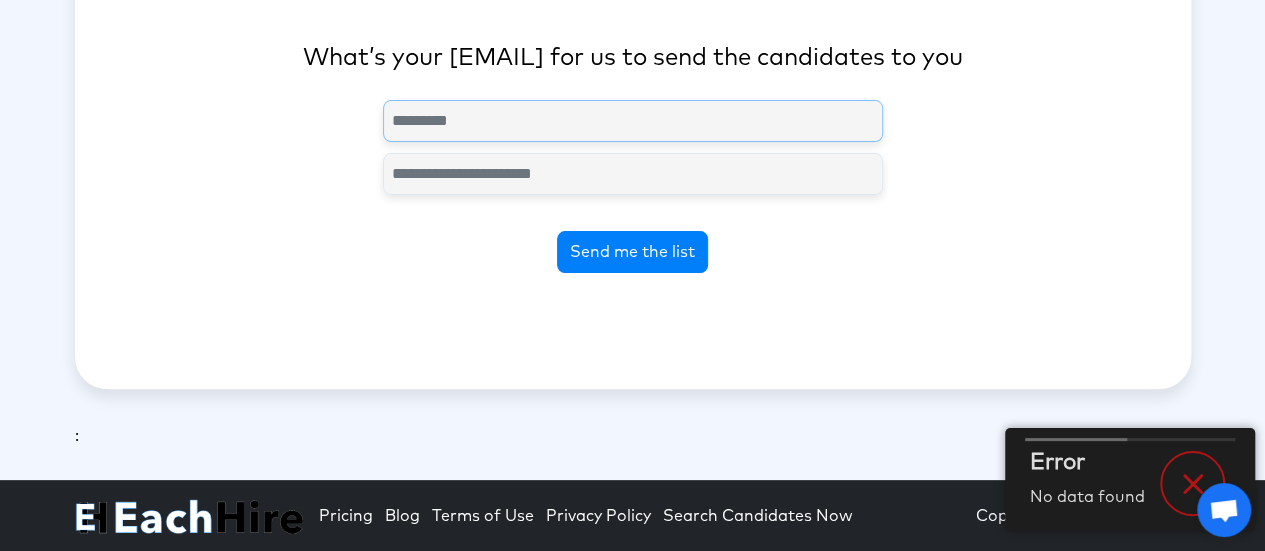 type on "**********" 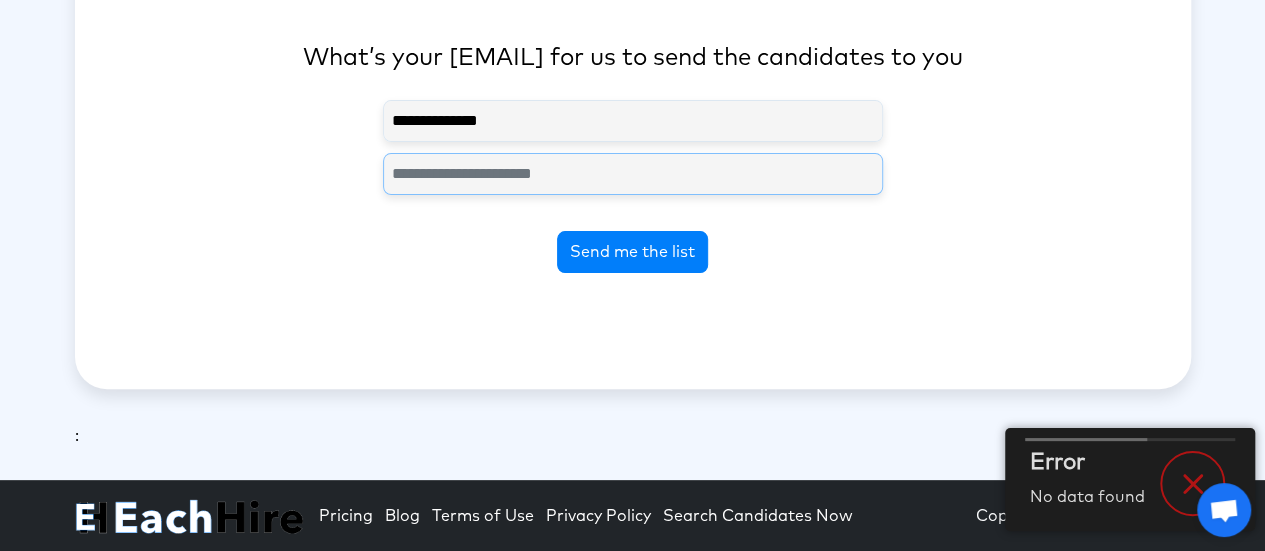 click at bounding box center [633, 174] 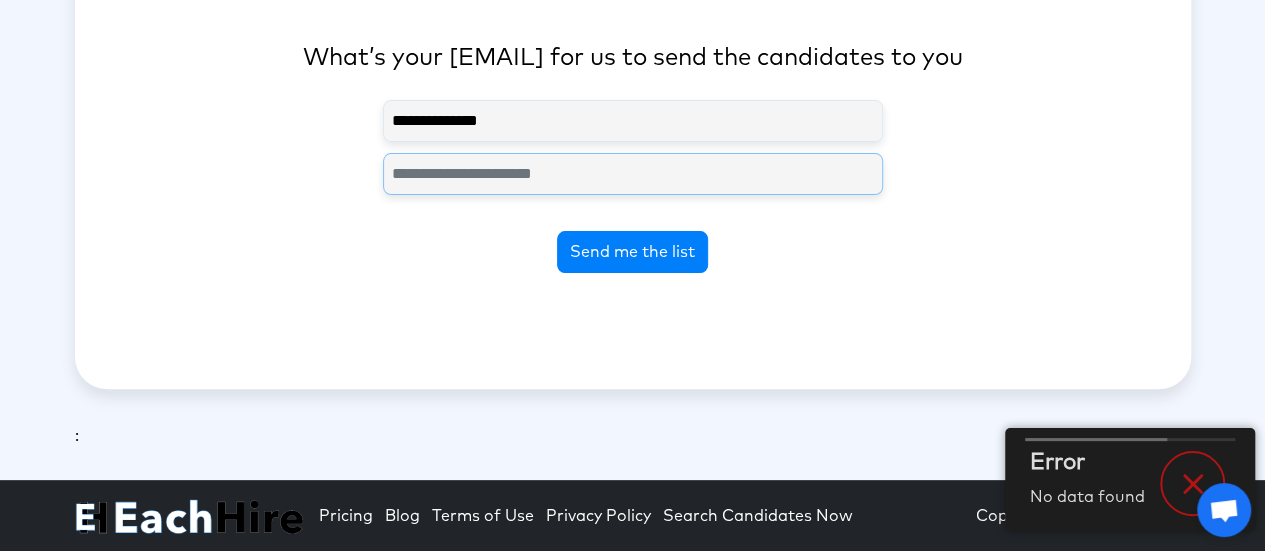 type on "[MASKED_DATA]" 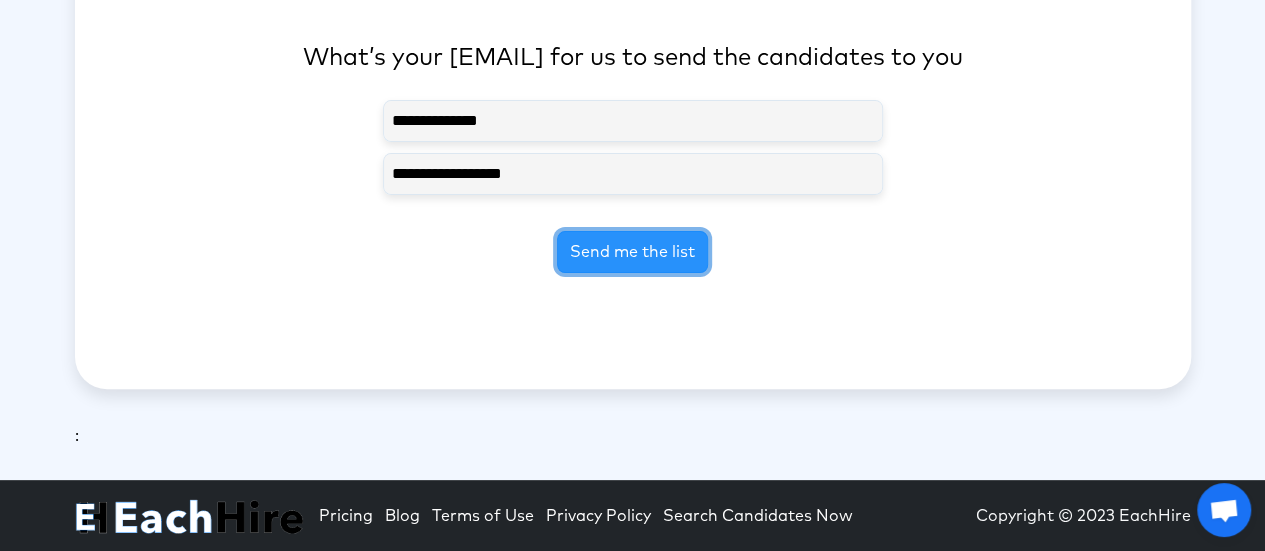 click on "Send me the list" at bounding box center [632, 252] 